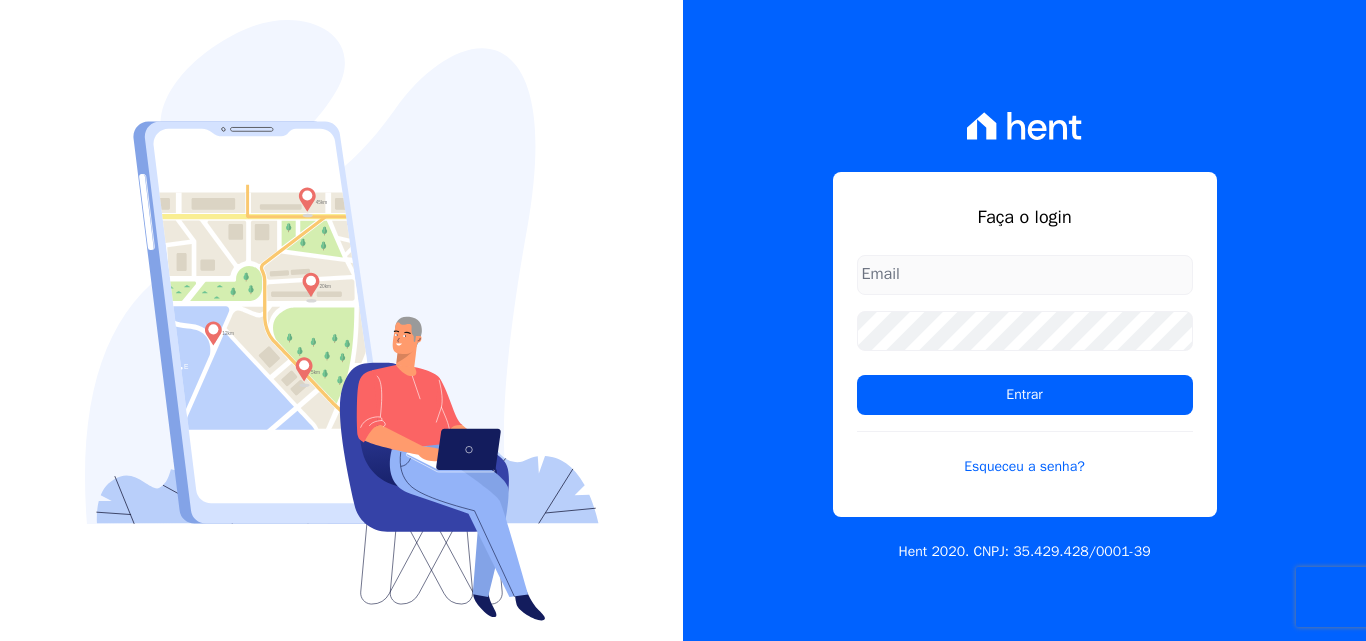 scroll, scrollTop: 0, scrollLeft: 0, axis: both 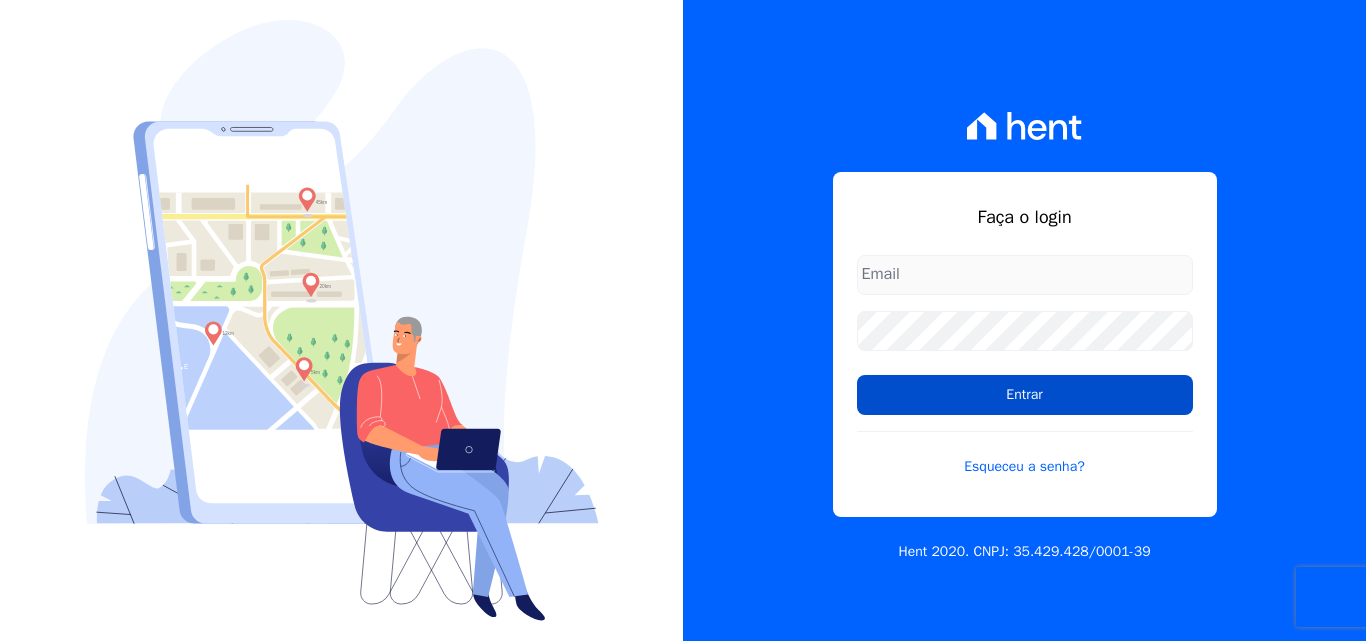 type on "[EMAIL]@[DOMAIN].com.br" 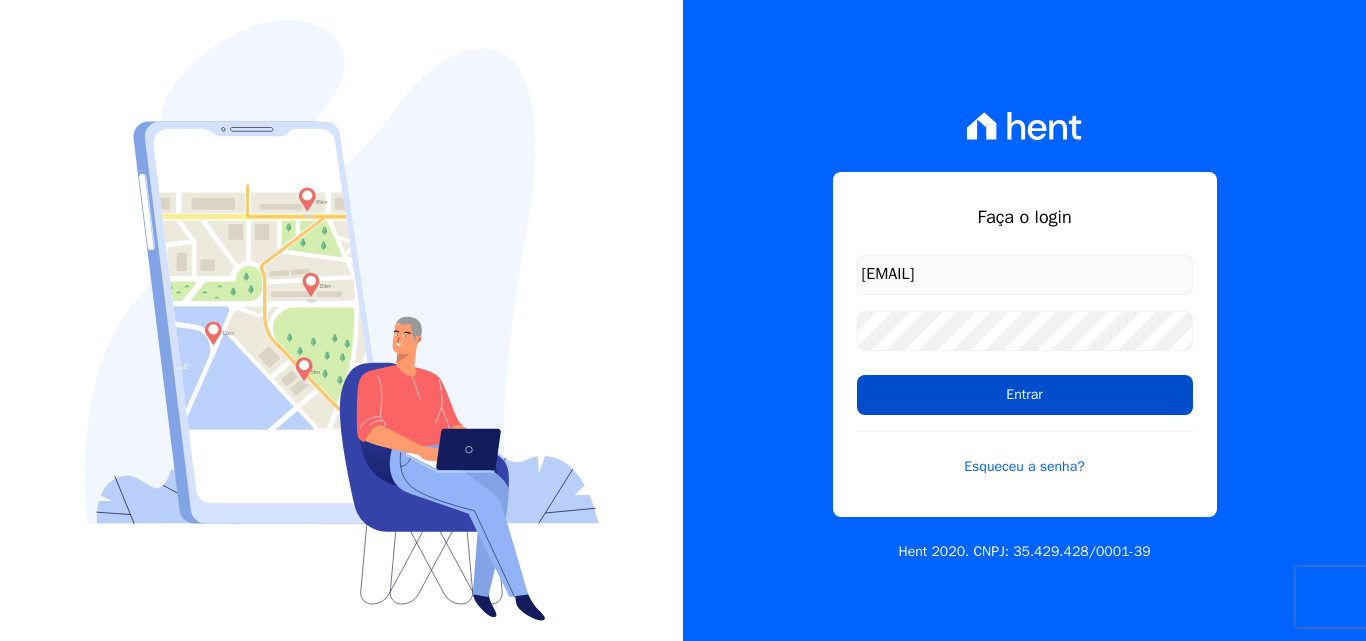 click on "Entrar" at bounding box center (1025, 395) 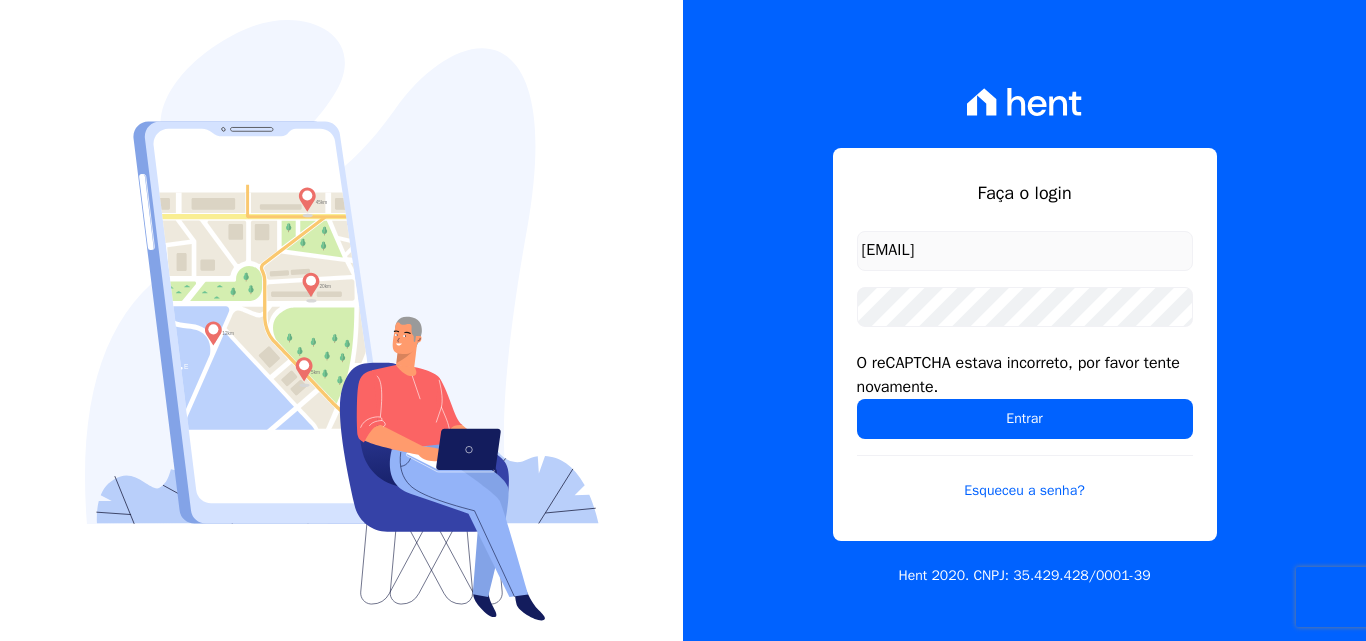 scroll, scrollTop: 0, scrollLeft: 0, axis: both 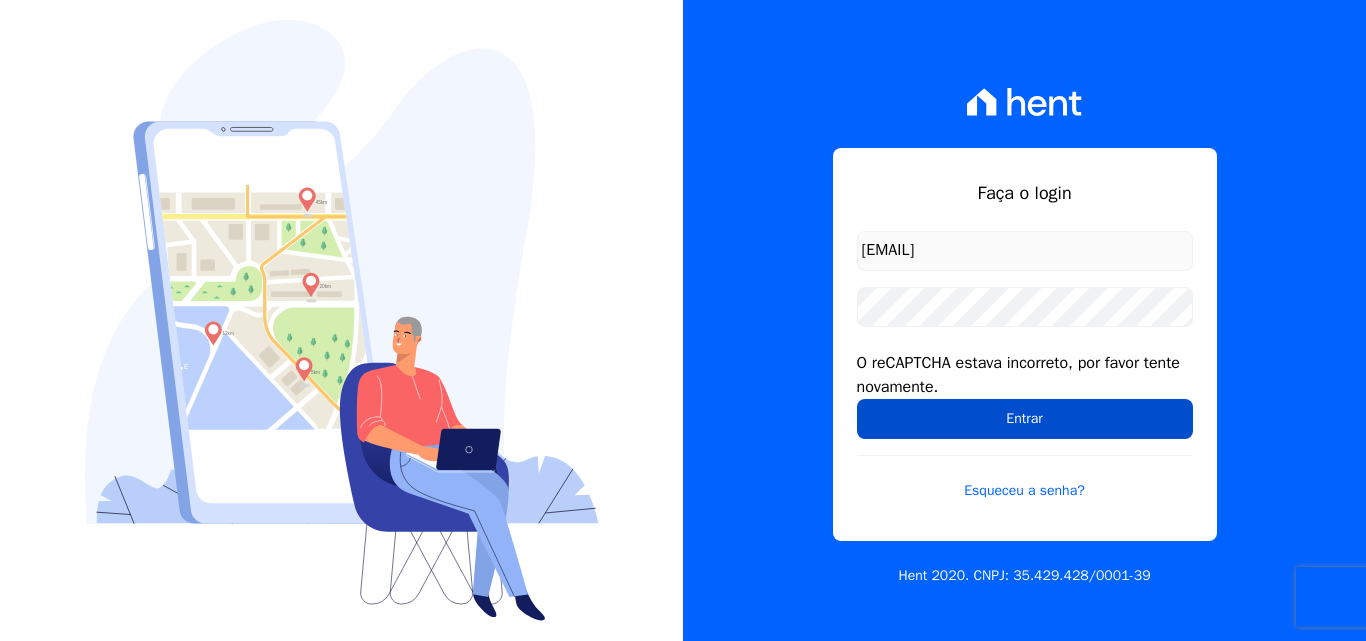 click on "Entrar" at bounding box center [1025, 419] 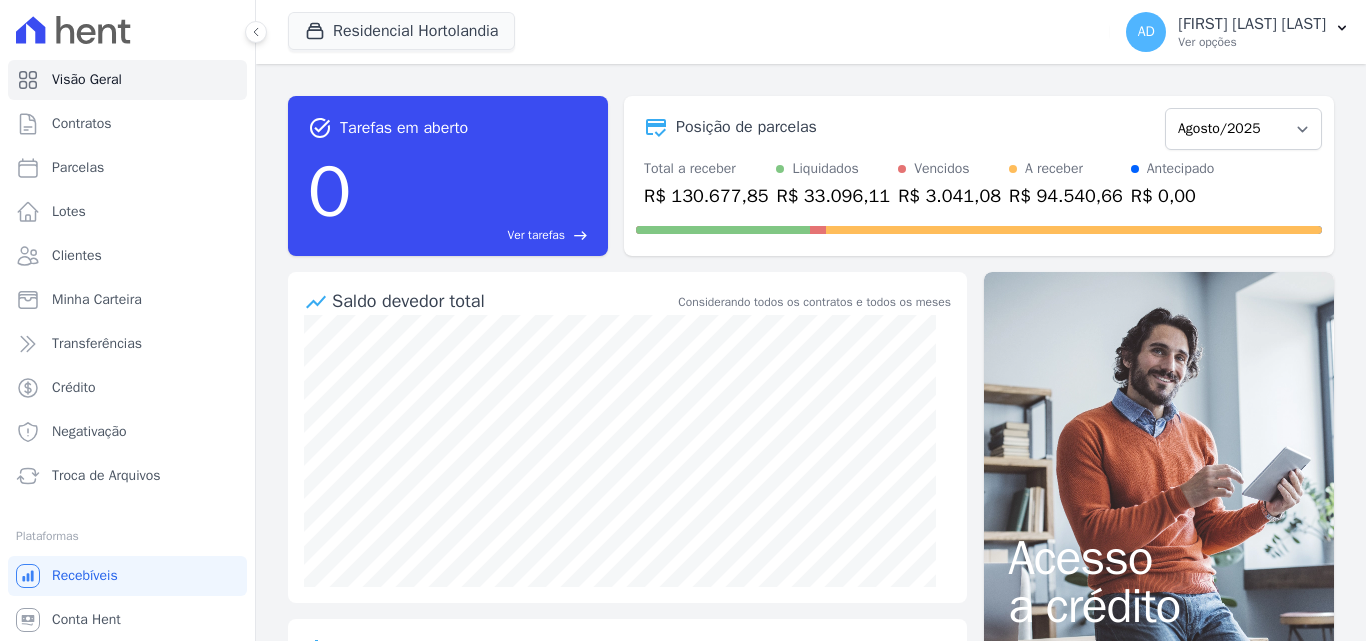 scroll, scrollTop: 0, scrollLeft: 0, axis: both 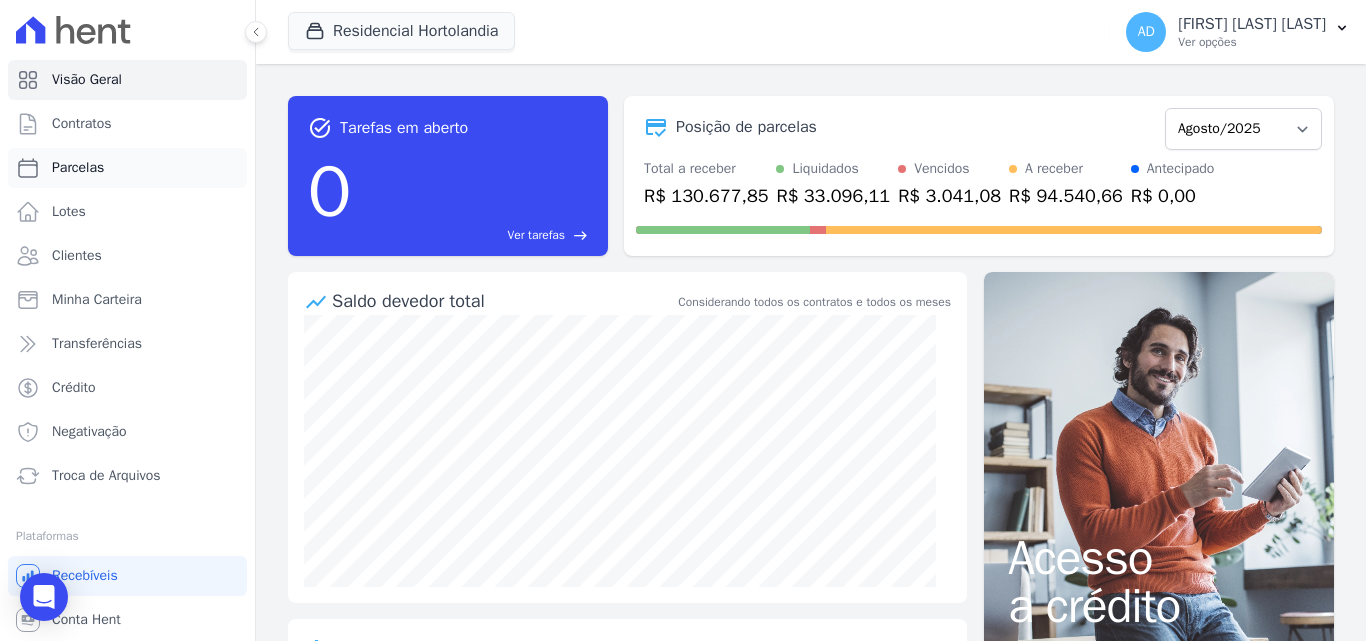 click on "Parcelas" at bounding box center [78, 168] 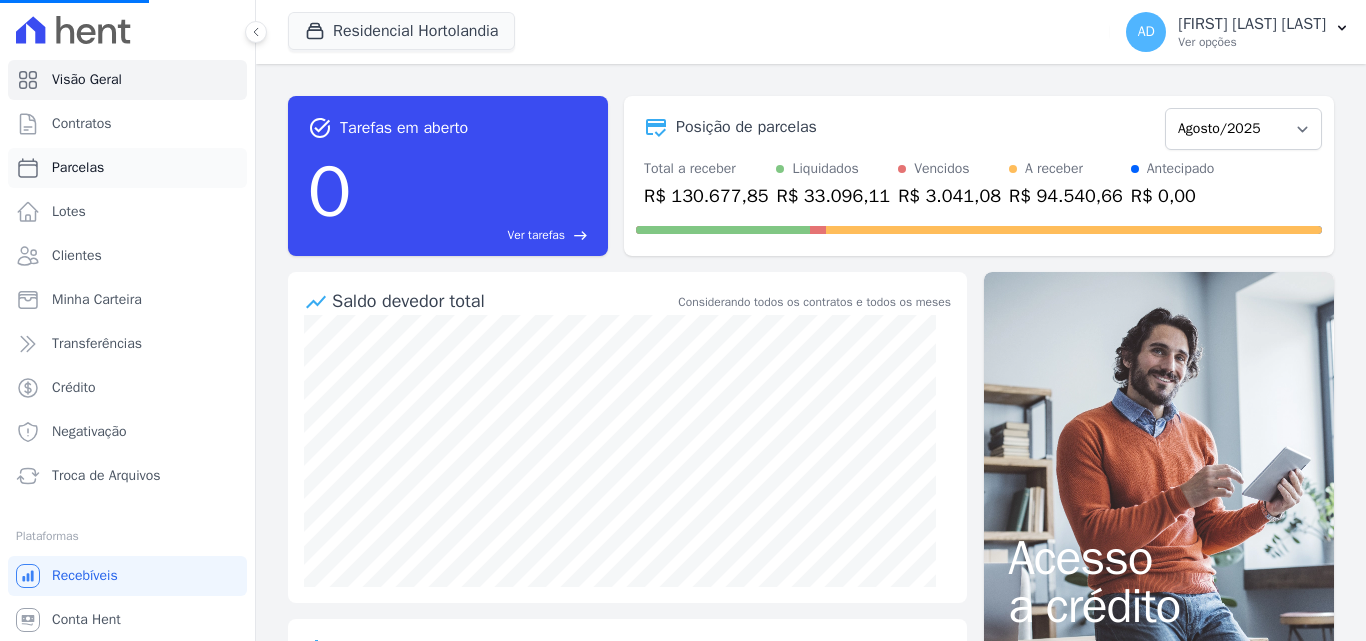 select 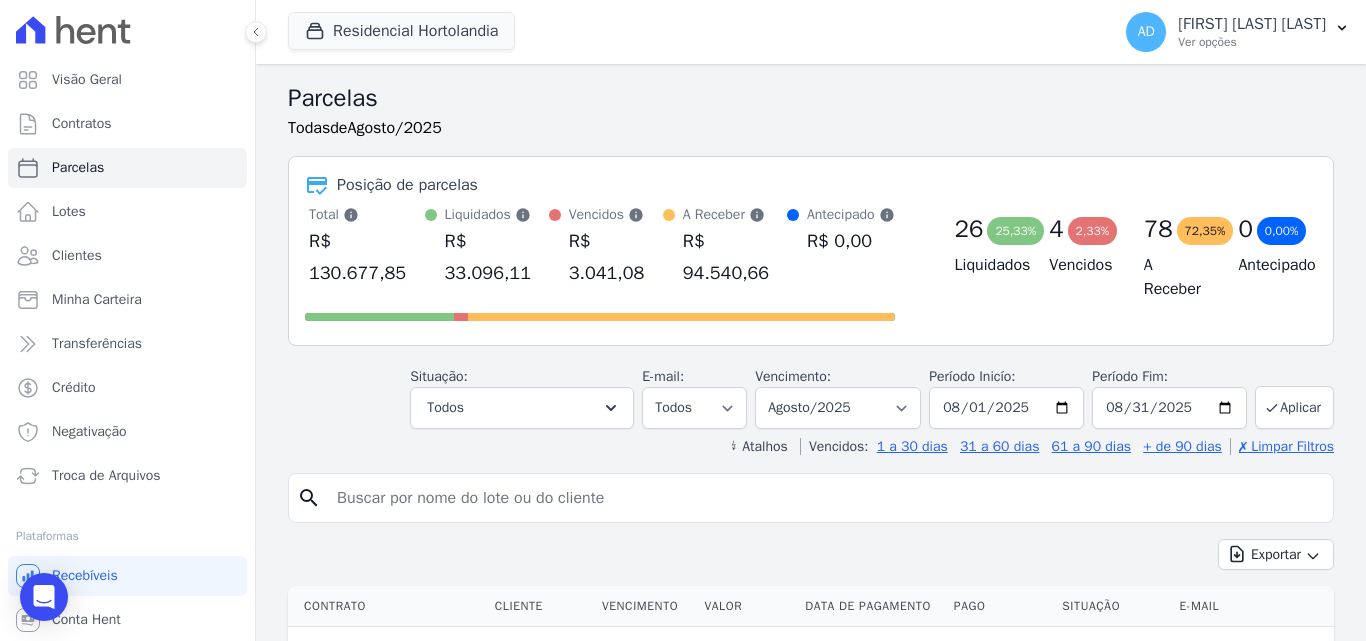 click at bounding box center [825, 498] 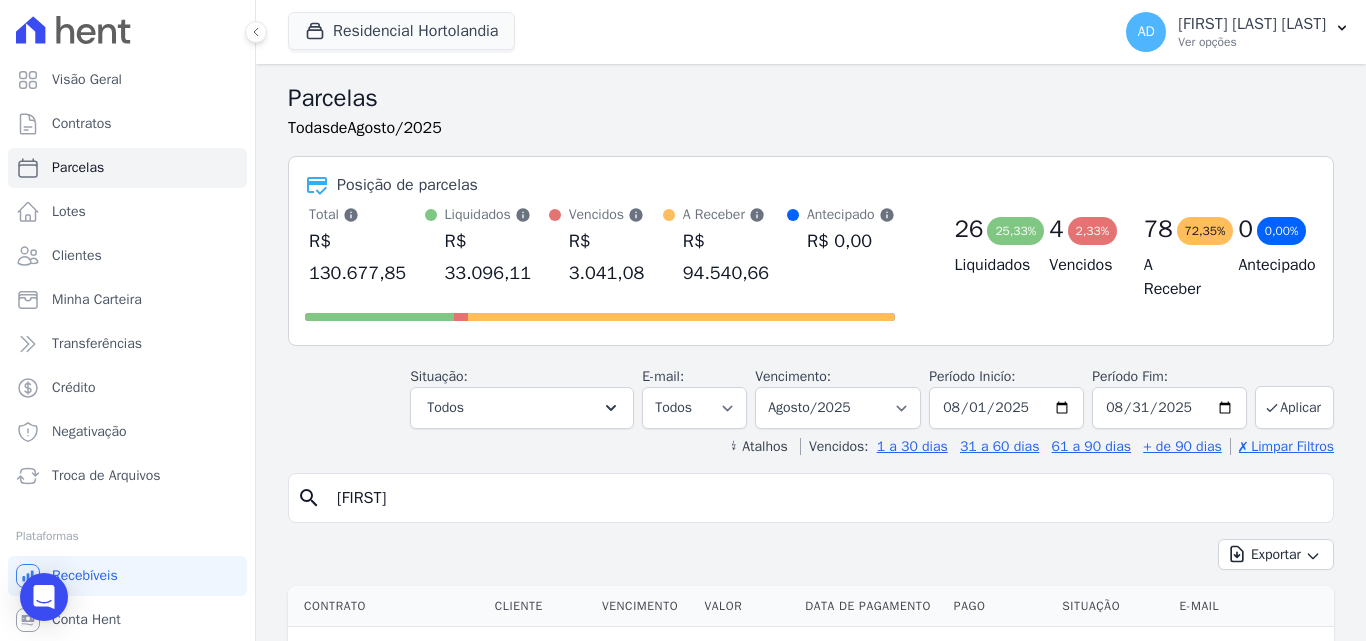 type on "[FIRST]" 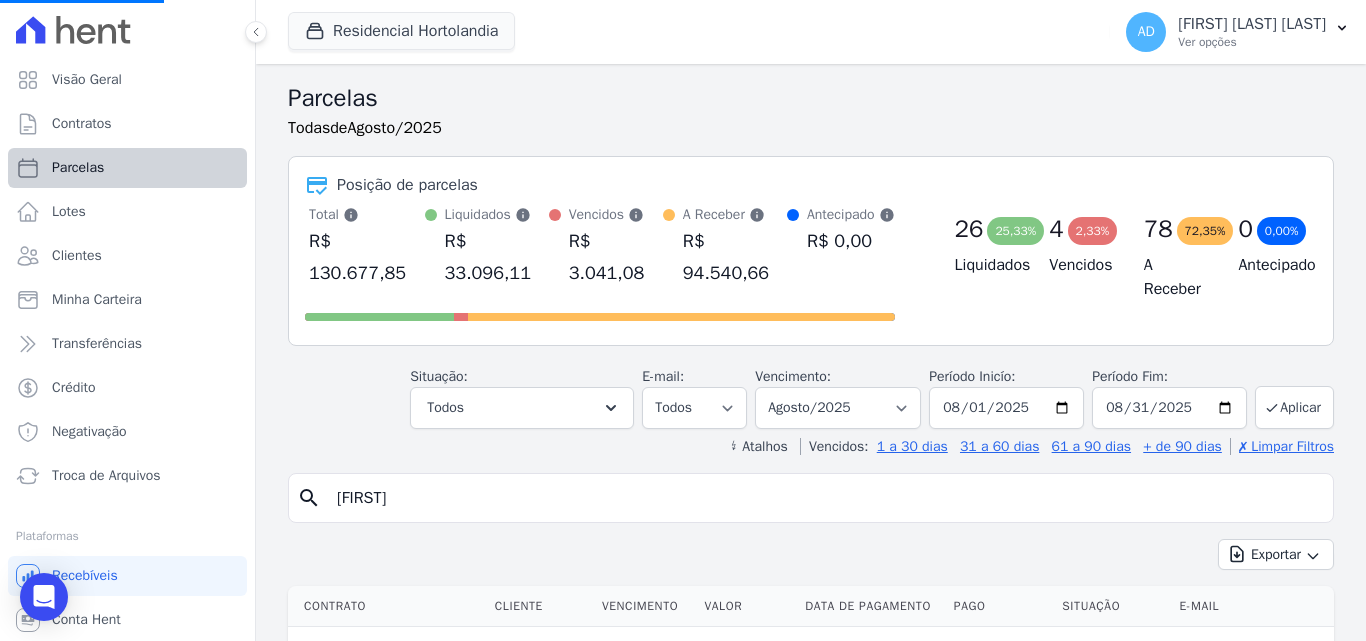 select 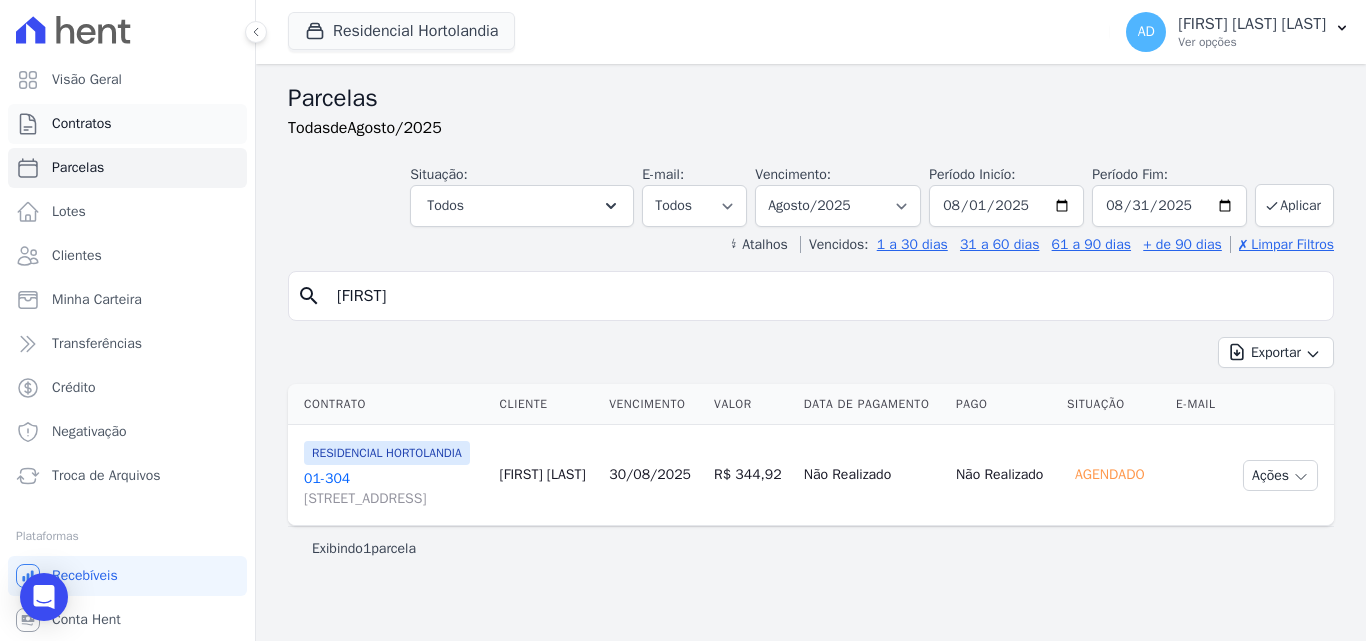click on "Contratos" at bounding box center (127, 124) 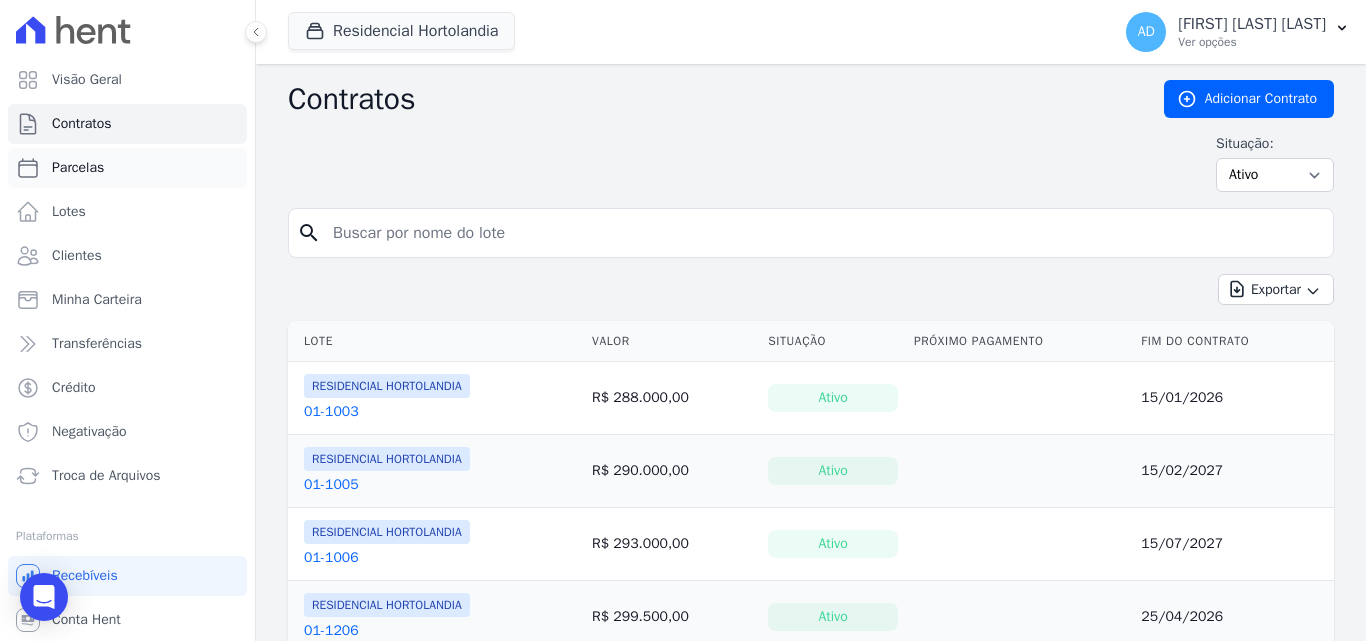 click on "Parcelas" at bounding box center [127, 168] 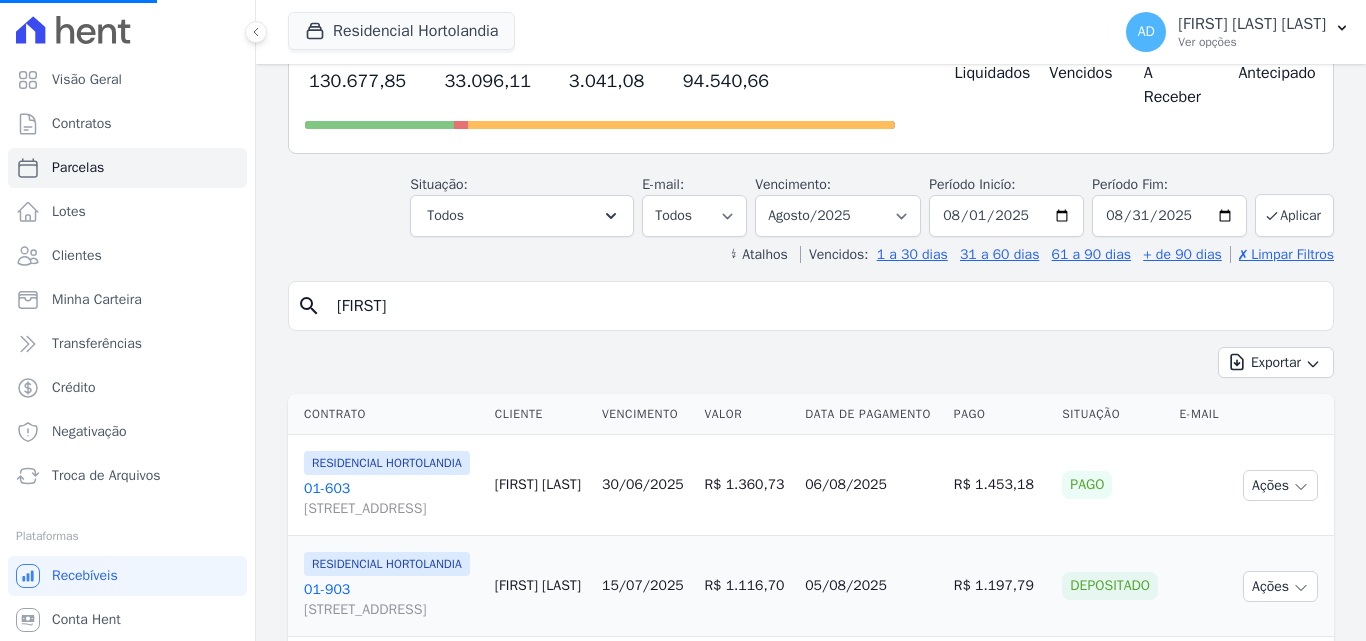 scroll, scrollTop: 200, scrollLeft: 0, axis: vertical 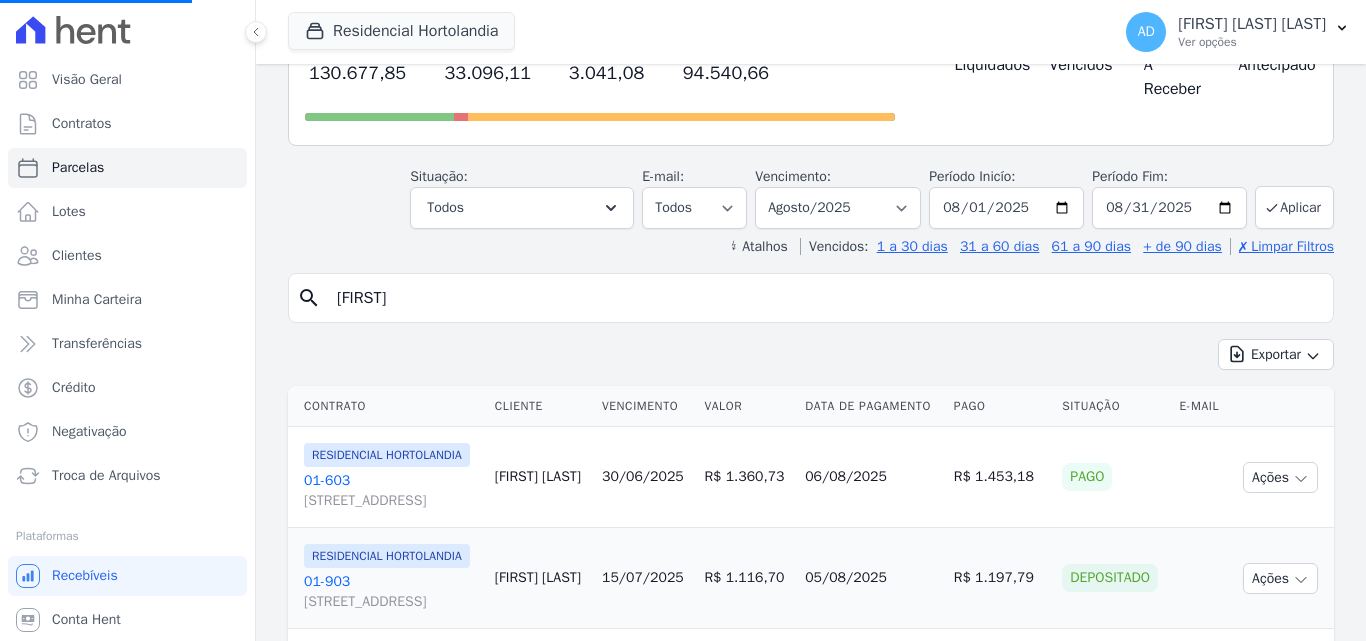 select 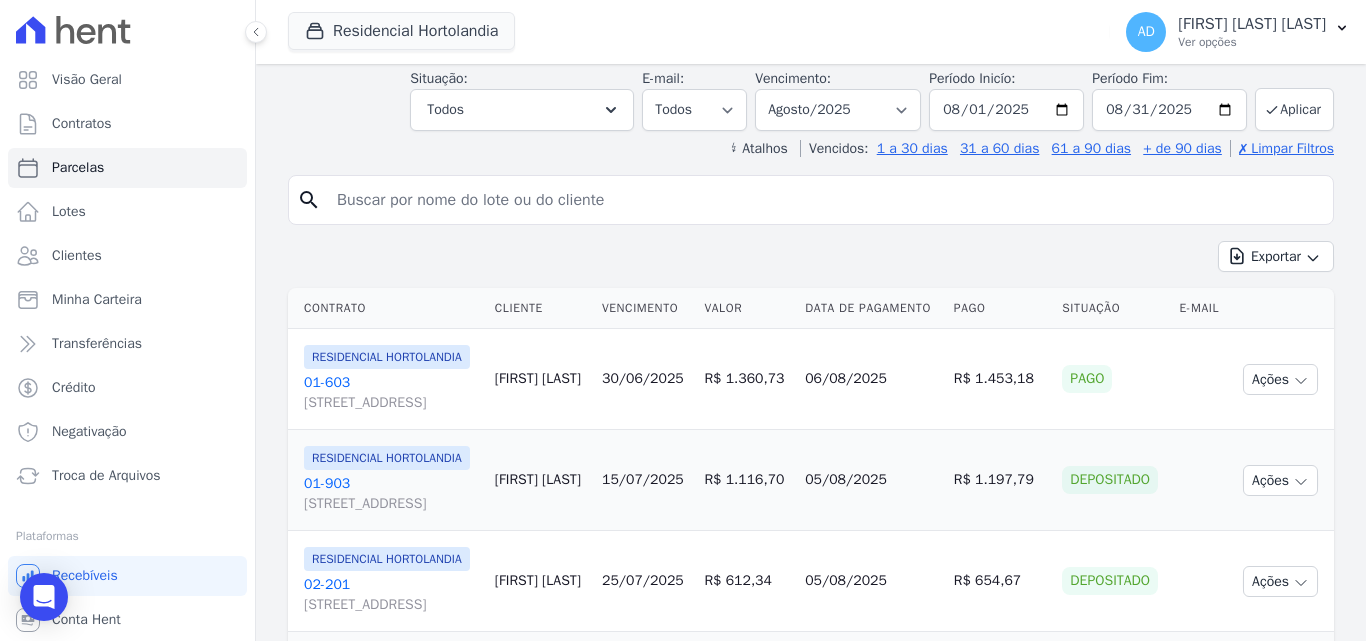 scroll, scrollTop: 300, scrollLeft: 0, axis: vertical 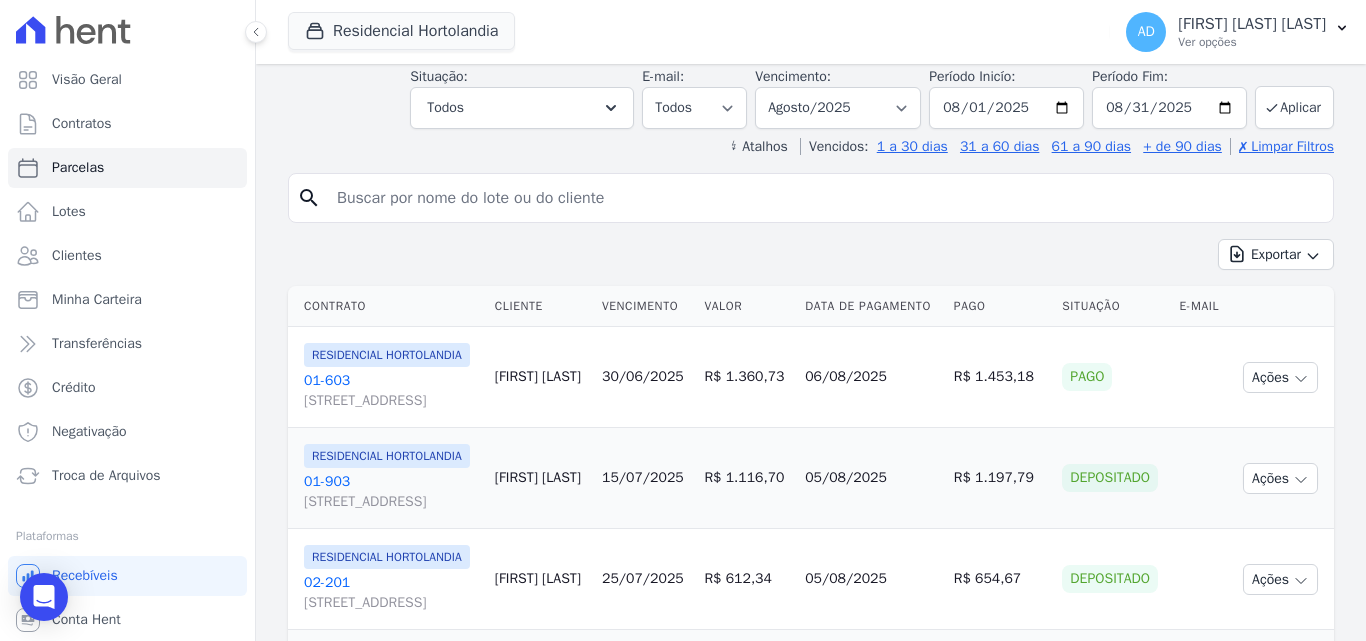 click at bounding box center [825, 198] 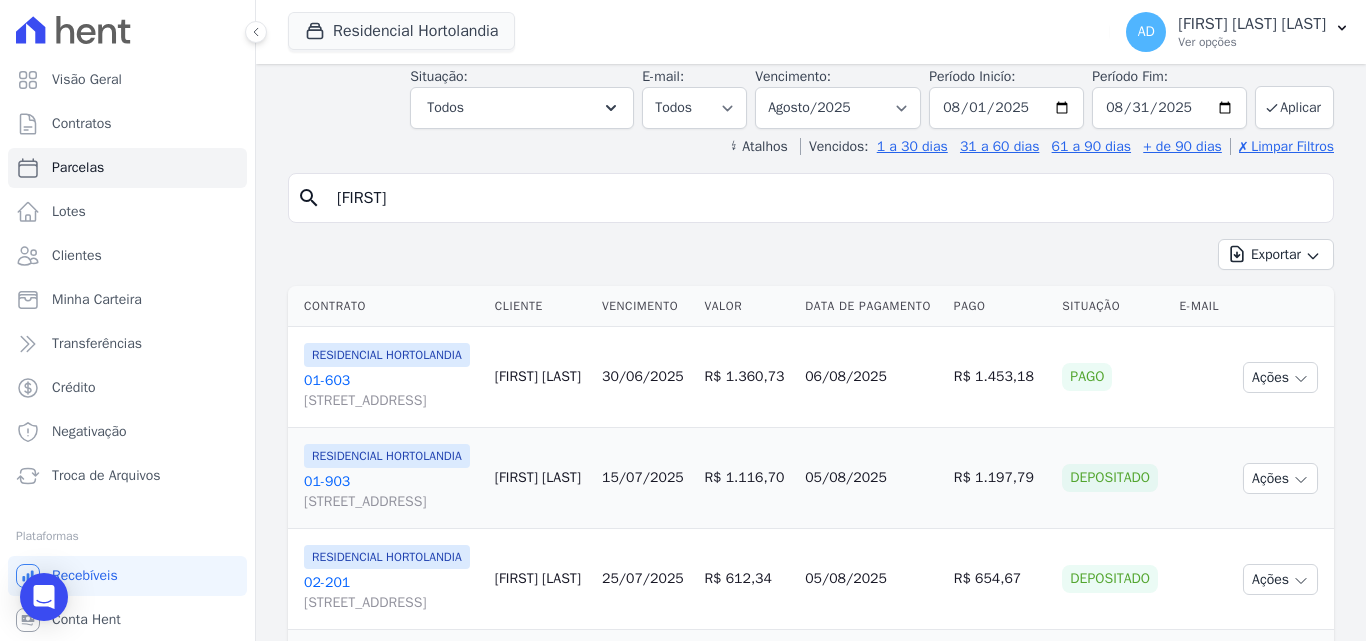 type on "[FIRST]" 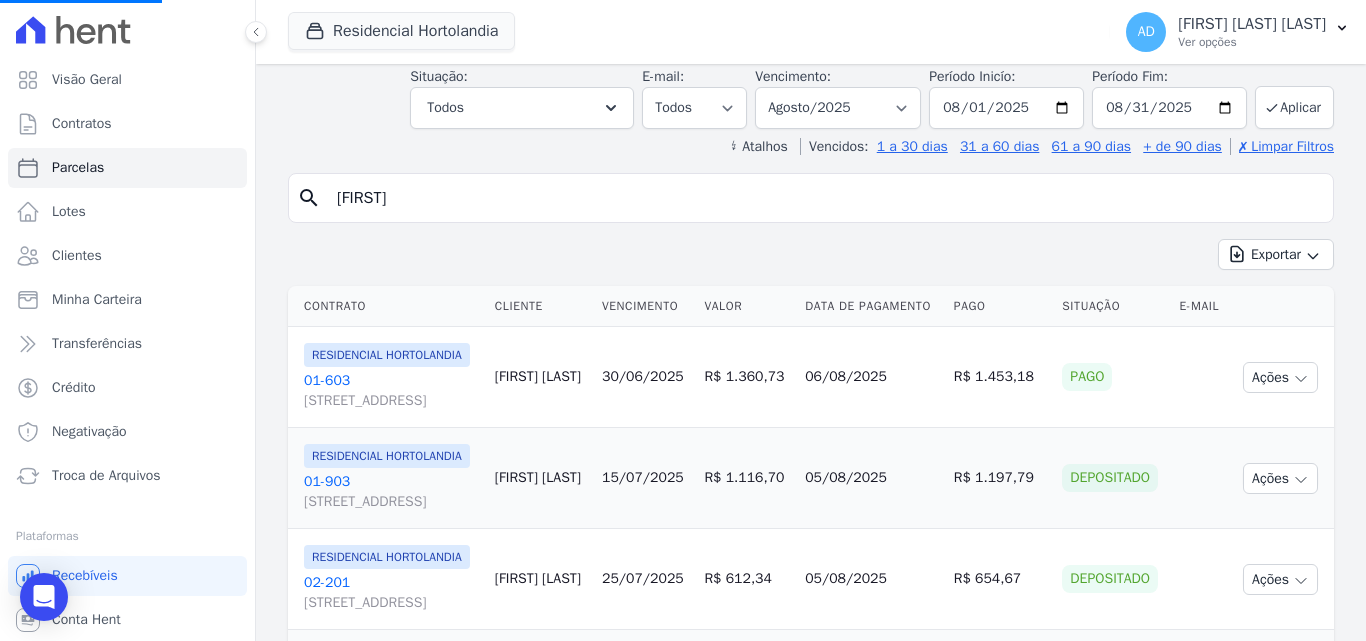 select 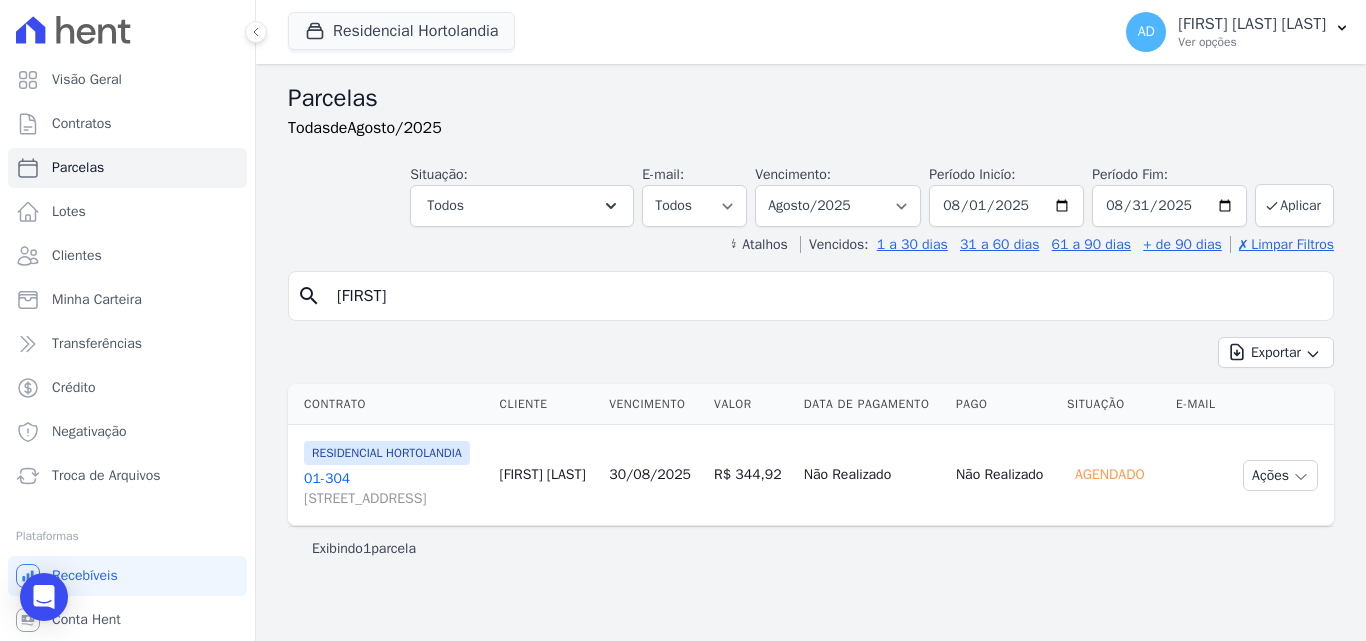 click on "[POSTAL_CODE] [STREET_ADDRESS]" at bounding box center (394, 489) 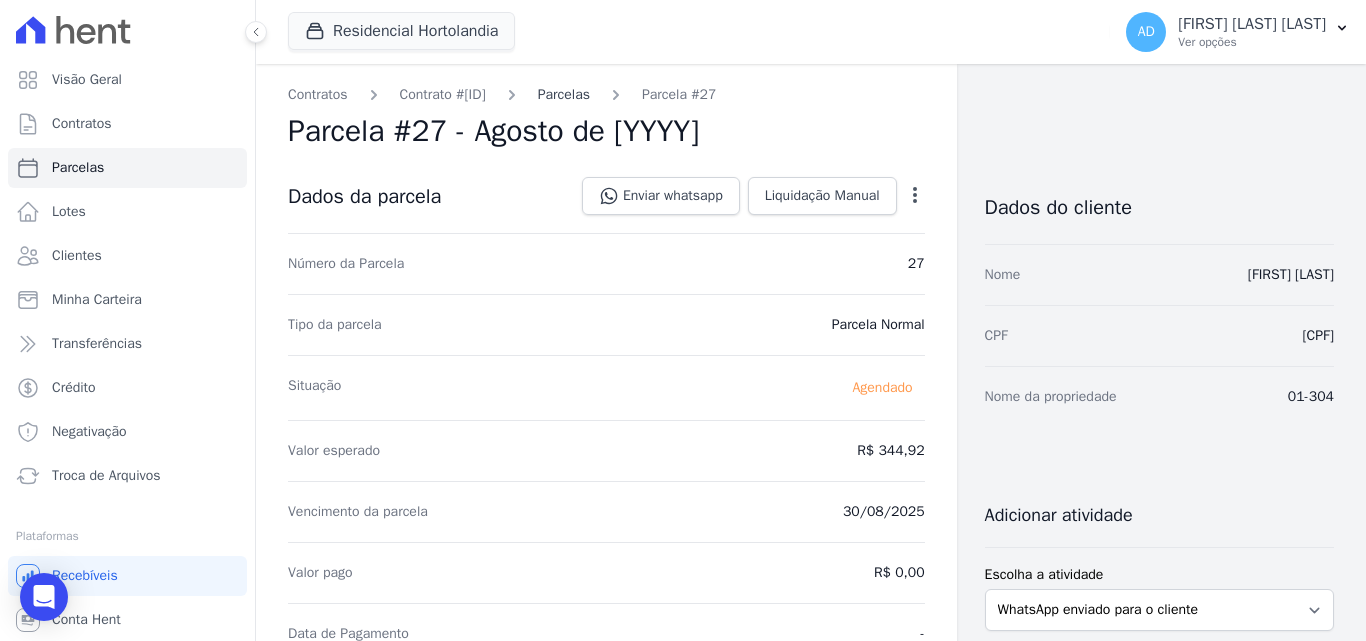 click on "Parcelas" at bounding box center (564, 94) 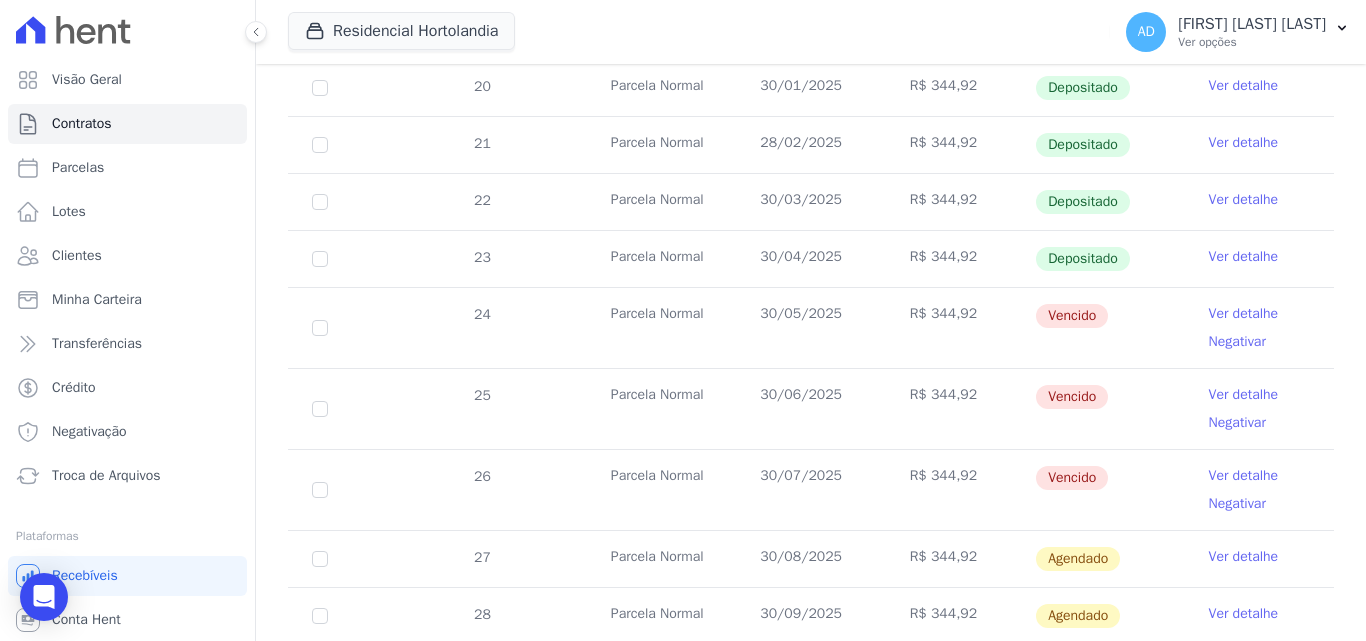 scroll, scrollTop: 500, scrollLeft: 0, axis: vertical 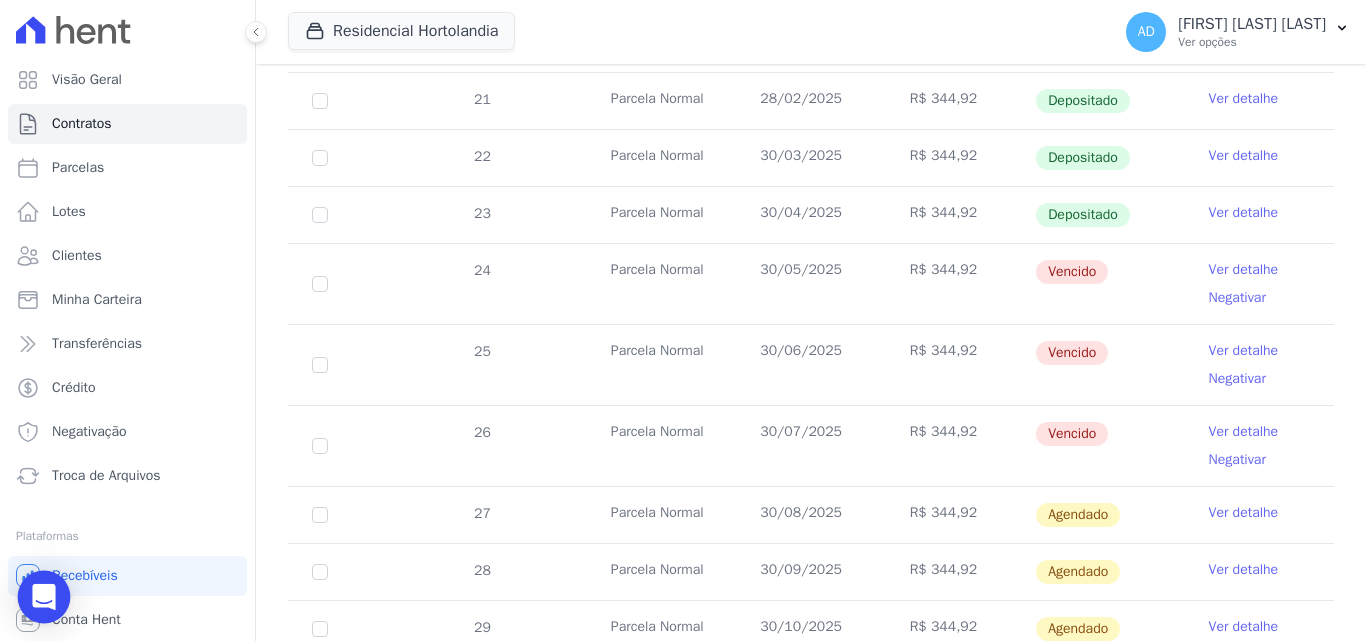 click at bounding box center (44, 597) 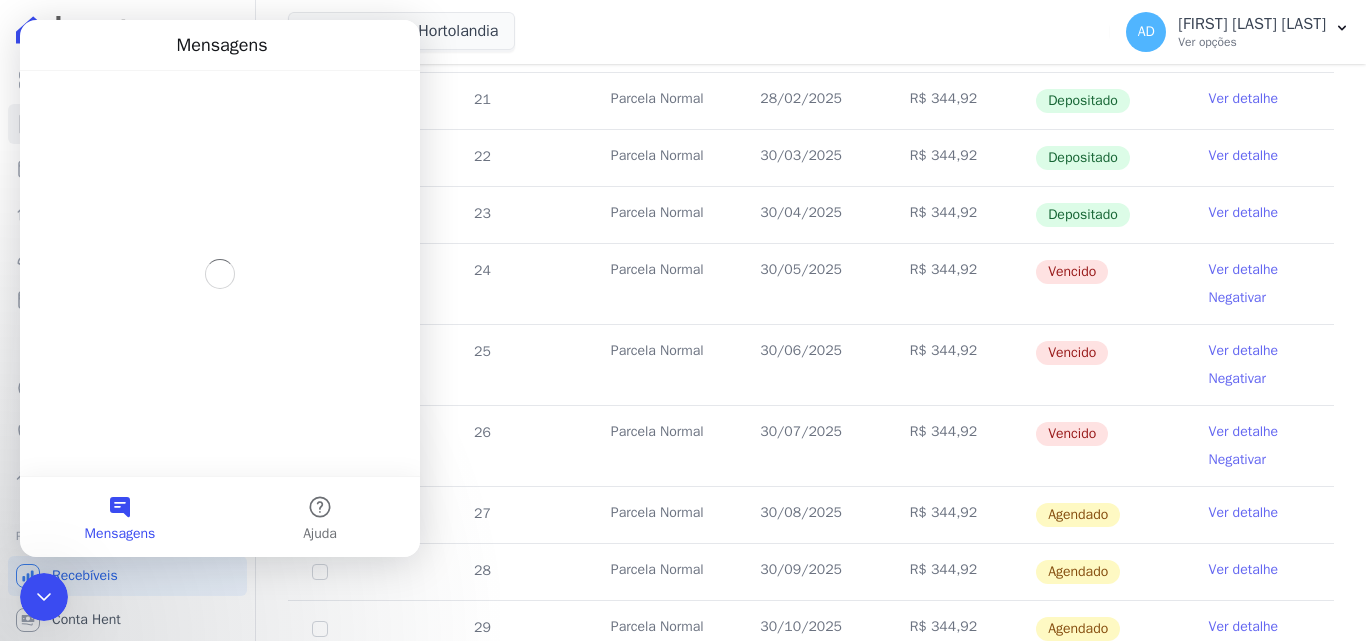 scroll, scrollTop: 0, scrollLeft: 0, axis: both 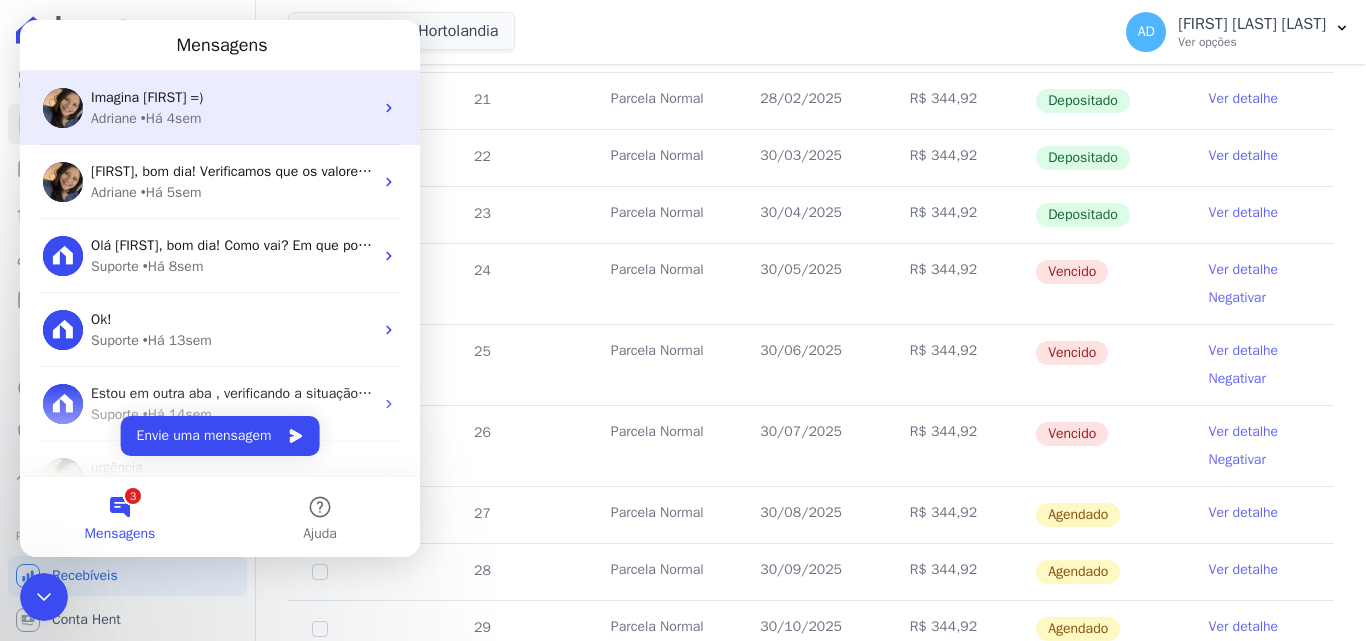 click on "[FIRST] • Há 4sem" at bounding box center (232, 118) 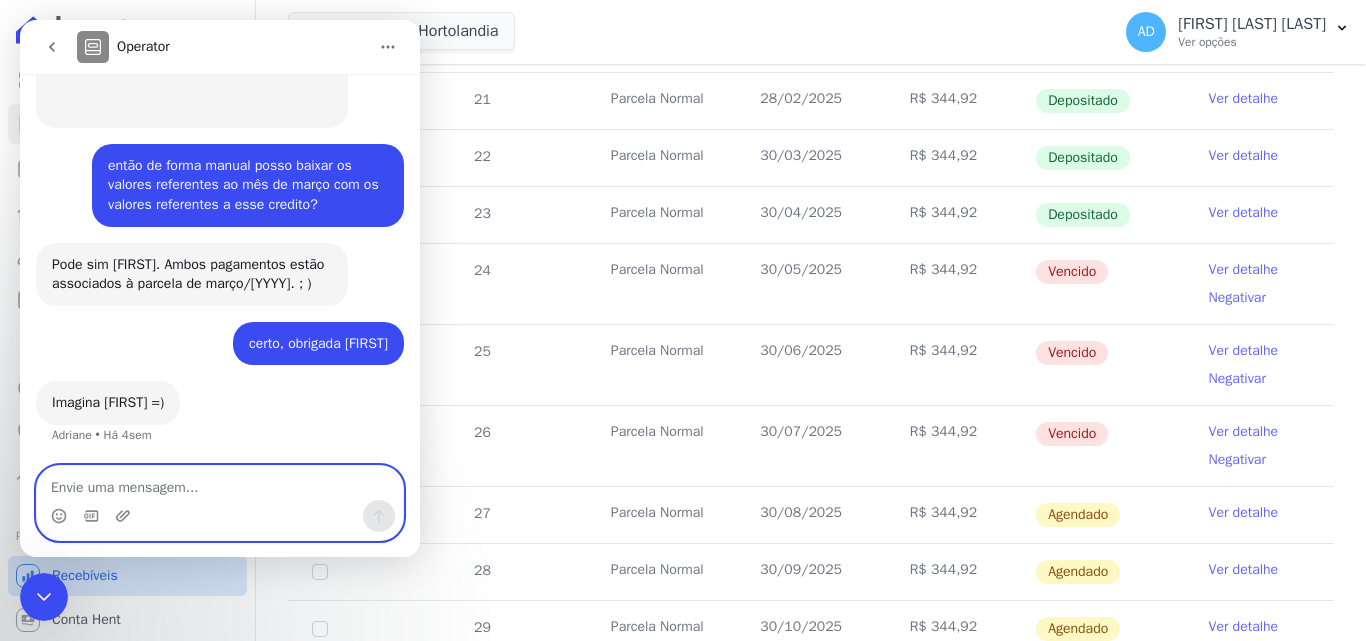 scroll, scrollTop: 4093, scrollLeft: 0, axis: vertical 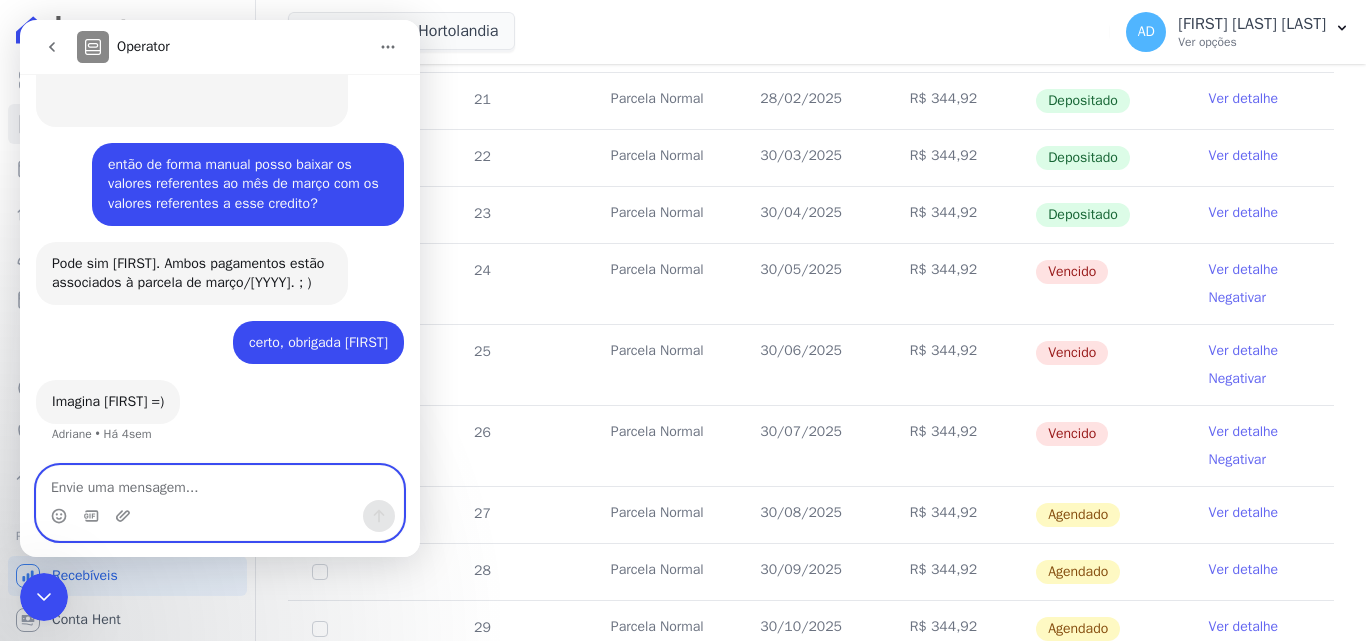 click at bounding box center (220, 483) 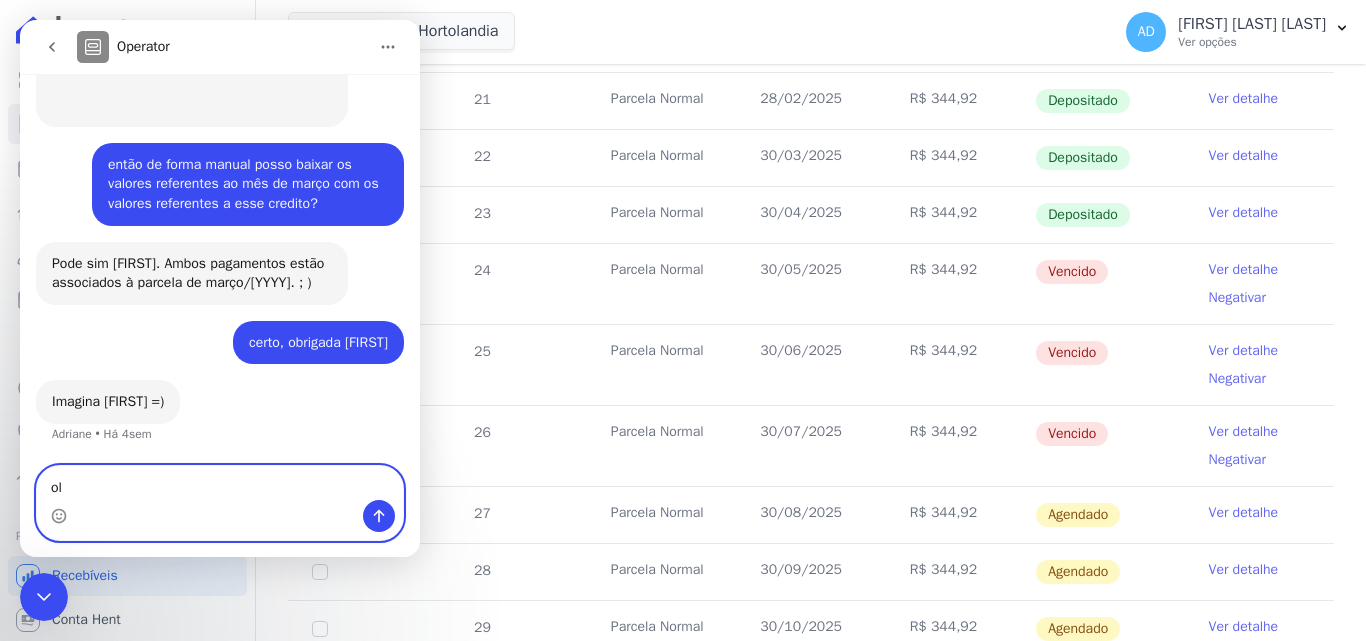 type on "olá" 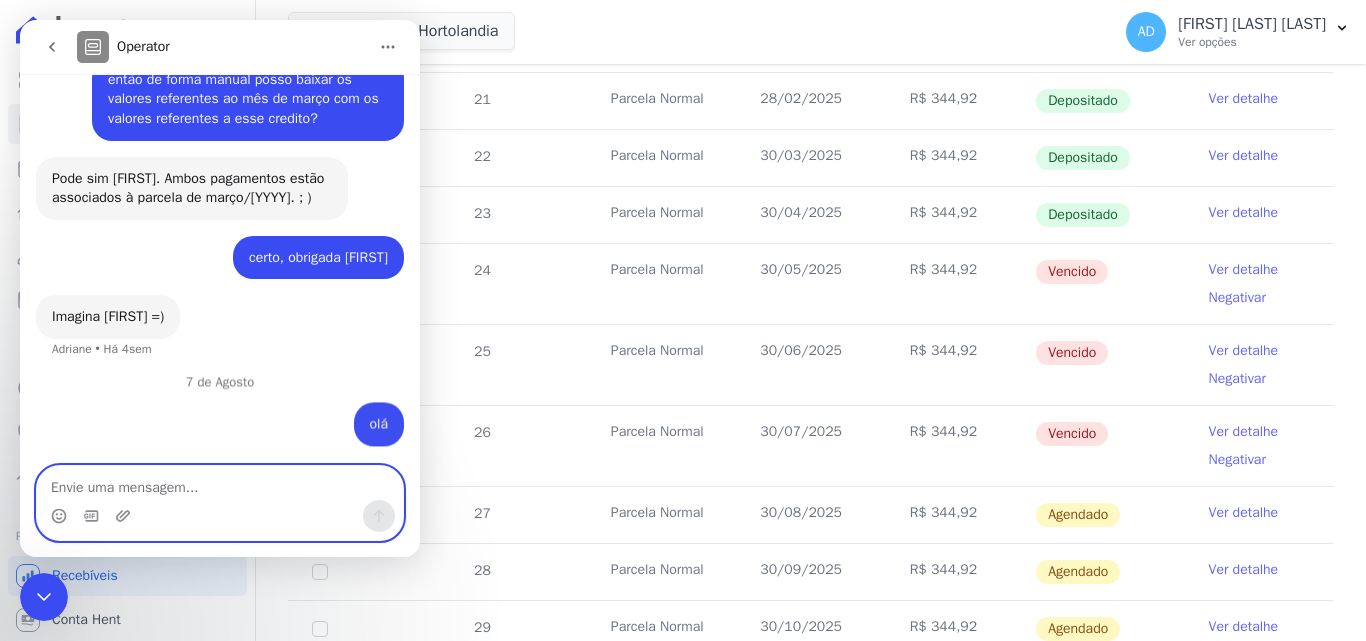 scroll, scrollTop: 4180, scrollLeft: 0, axis: vertical 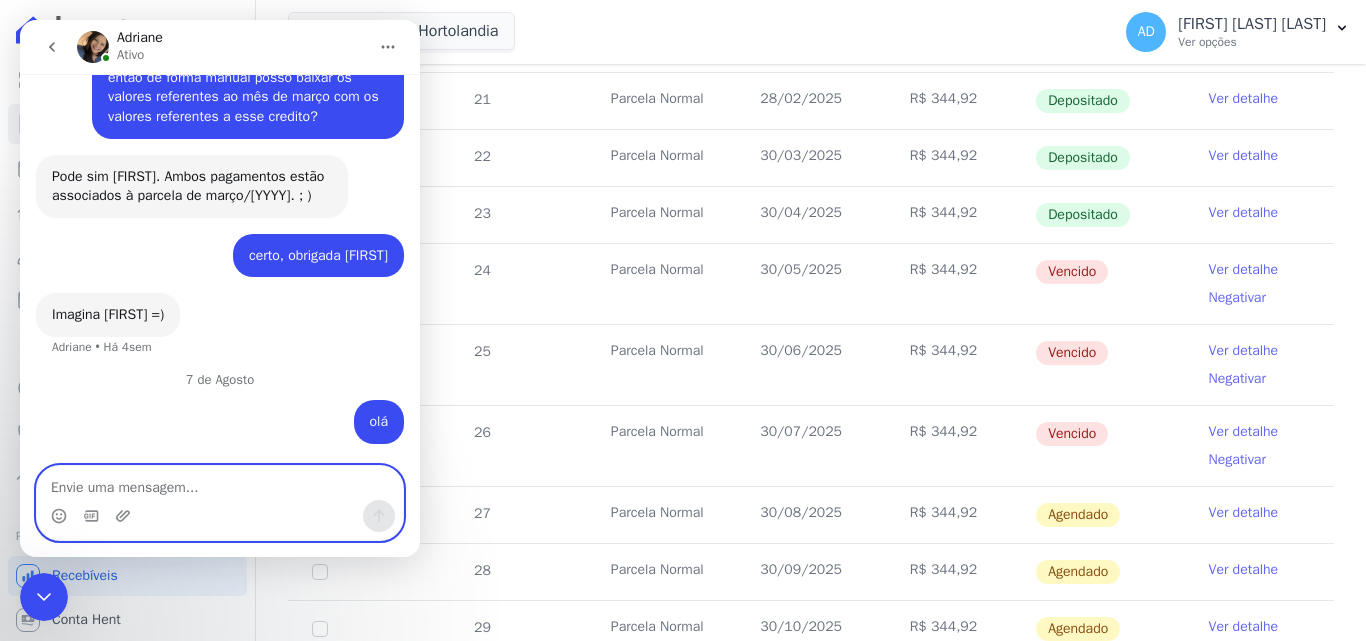 type on "D" 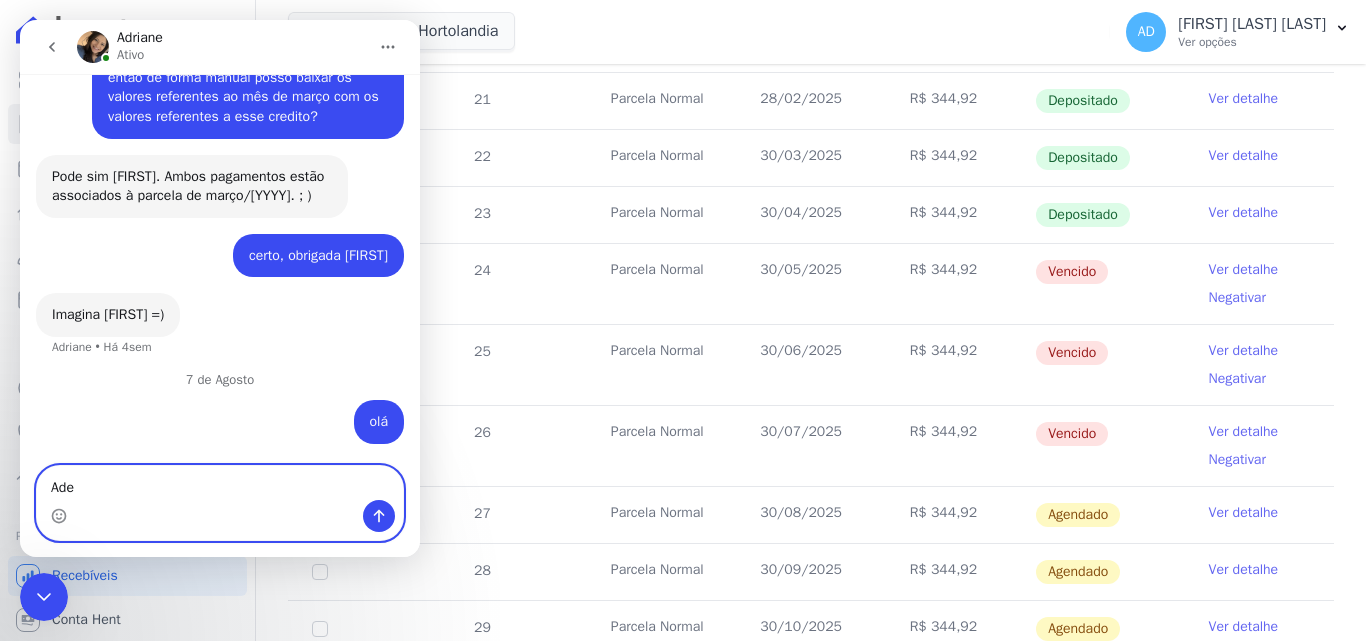 type on "Adei" 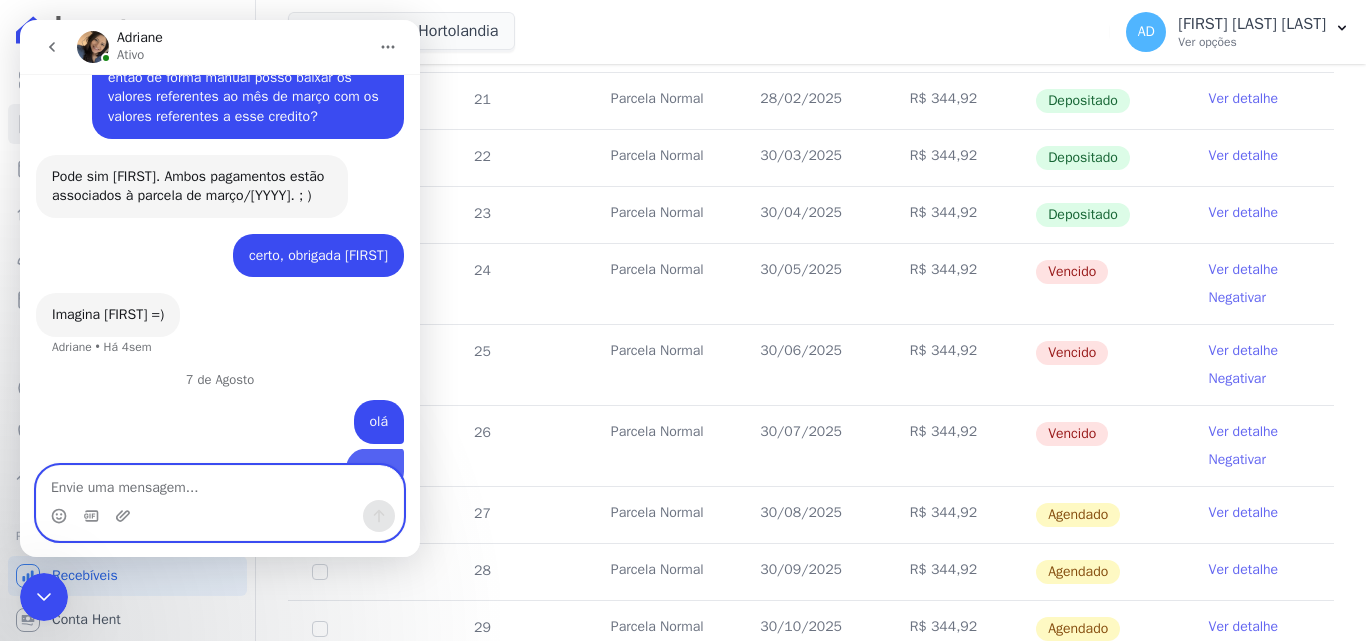 scroll, scrollTop: 4225, scrollLeft: 0, axis: vertical 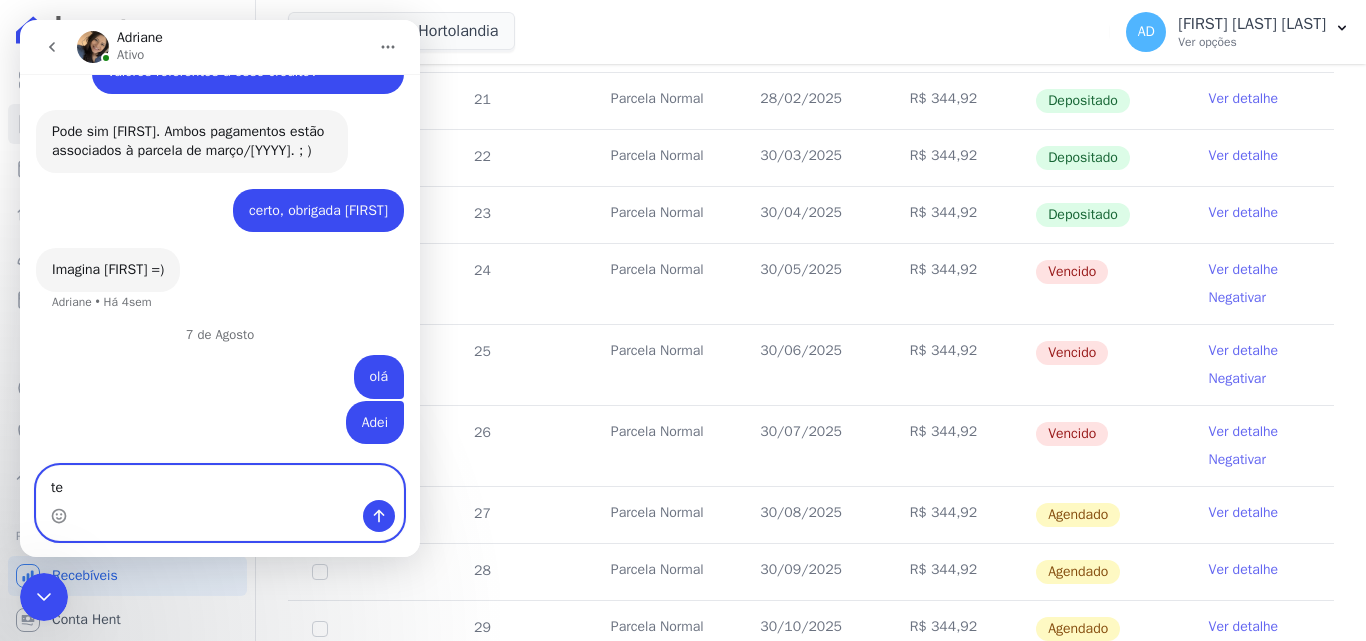 type on "t" 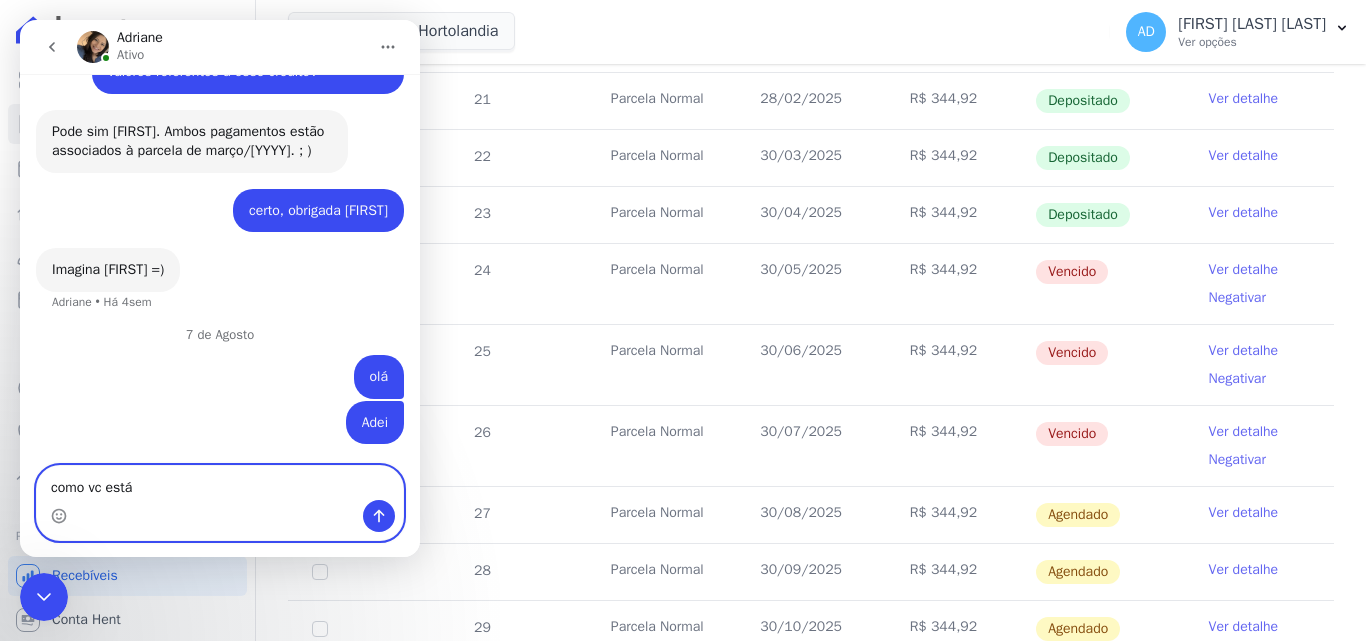 type on "como vc está ?" 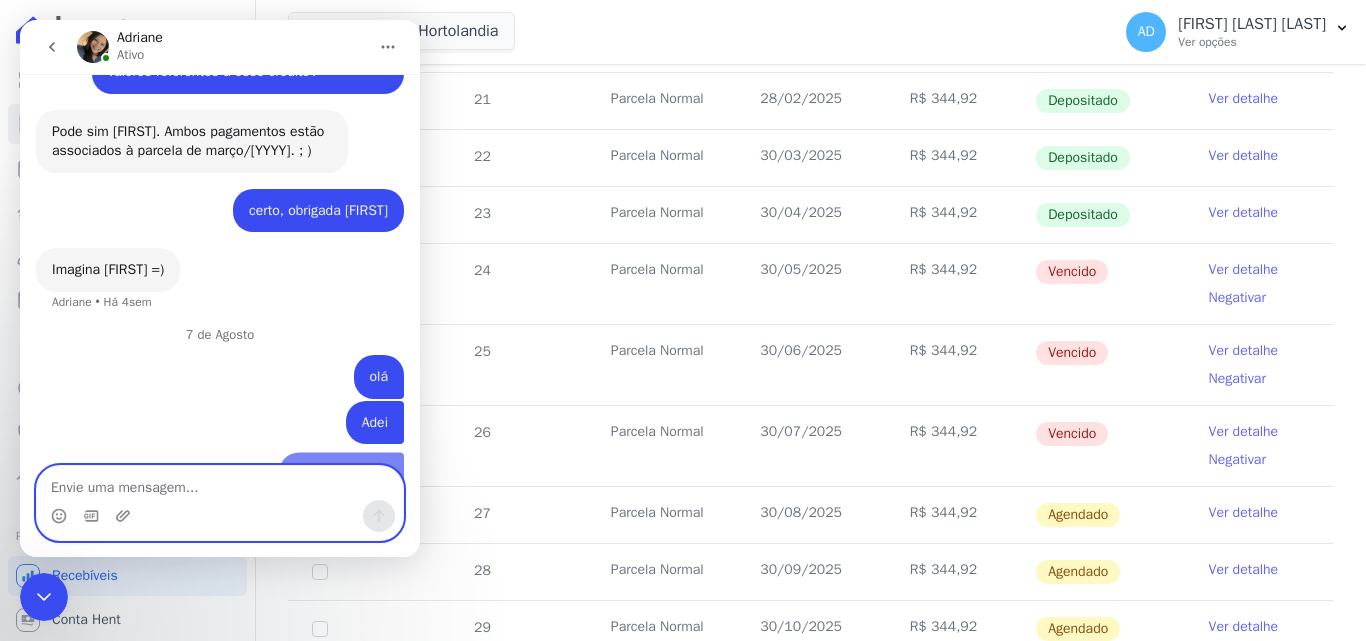 scroll, scrollTop: 4271, scrollLeft: 0, axis: vertical 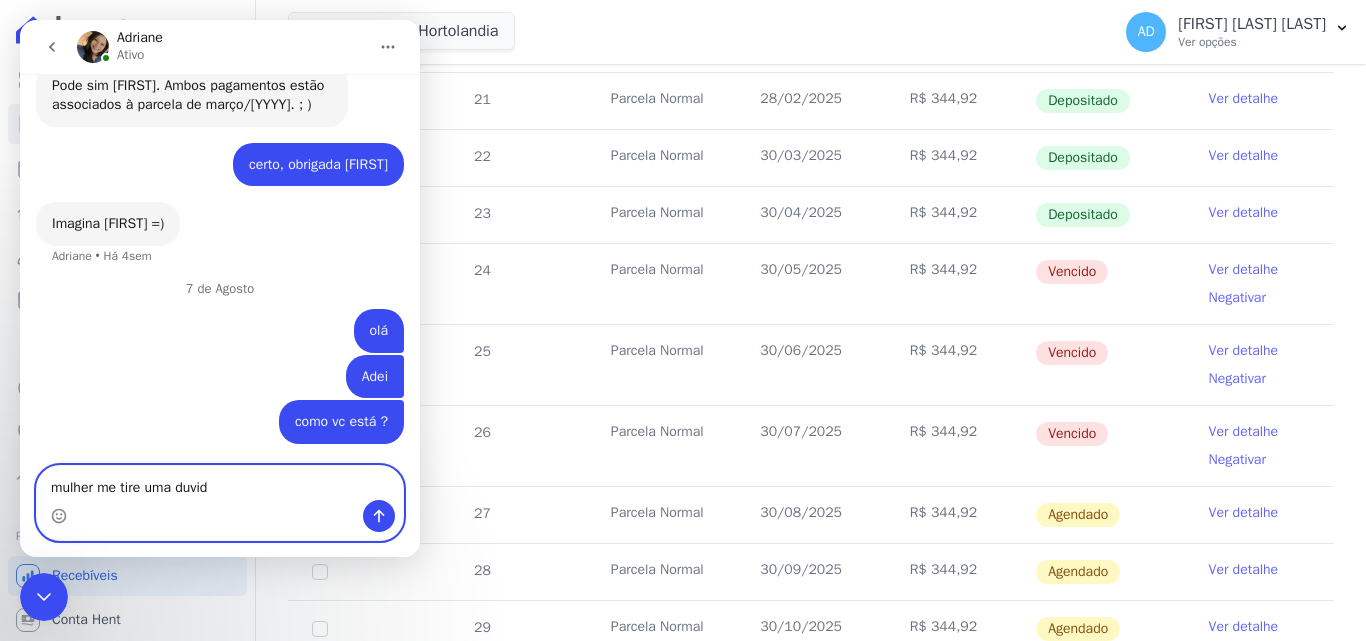 type on "mulher me tire uma duvida" 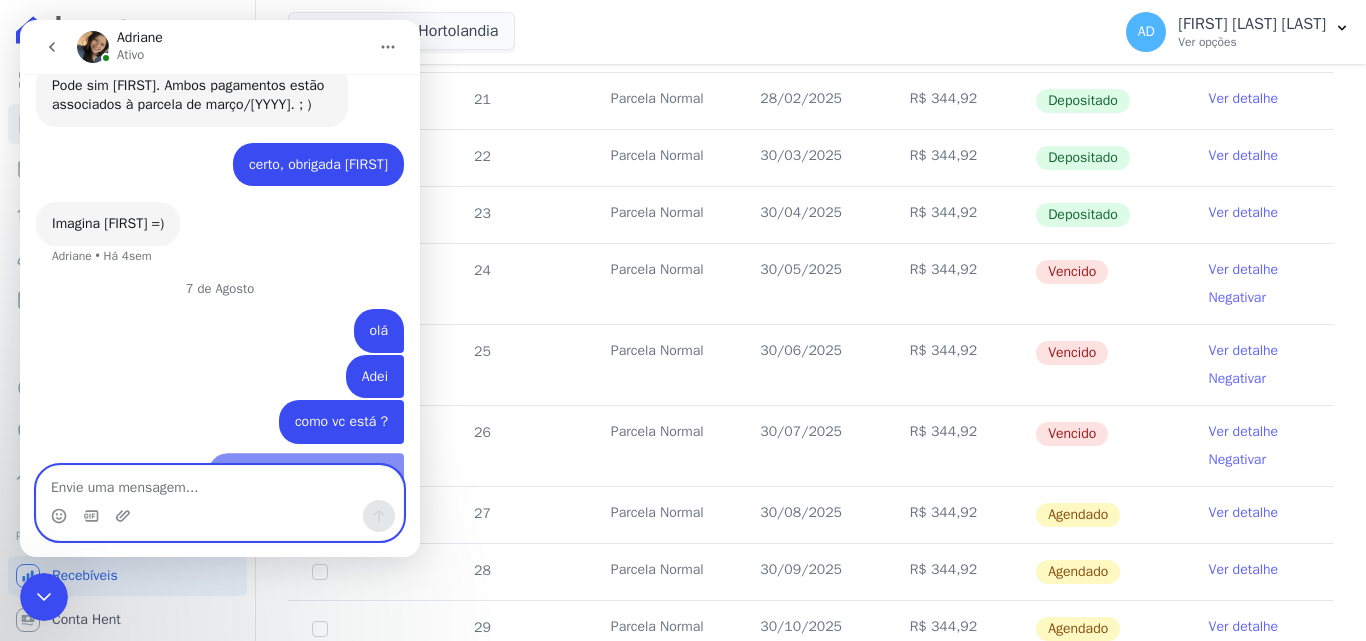 scroll, scrollTop: 4316, scrollLeft: 0, axis: vertical 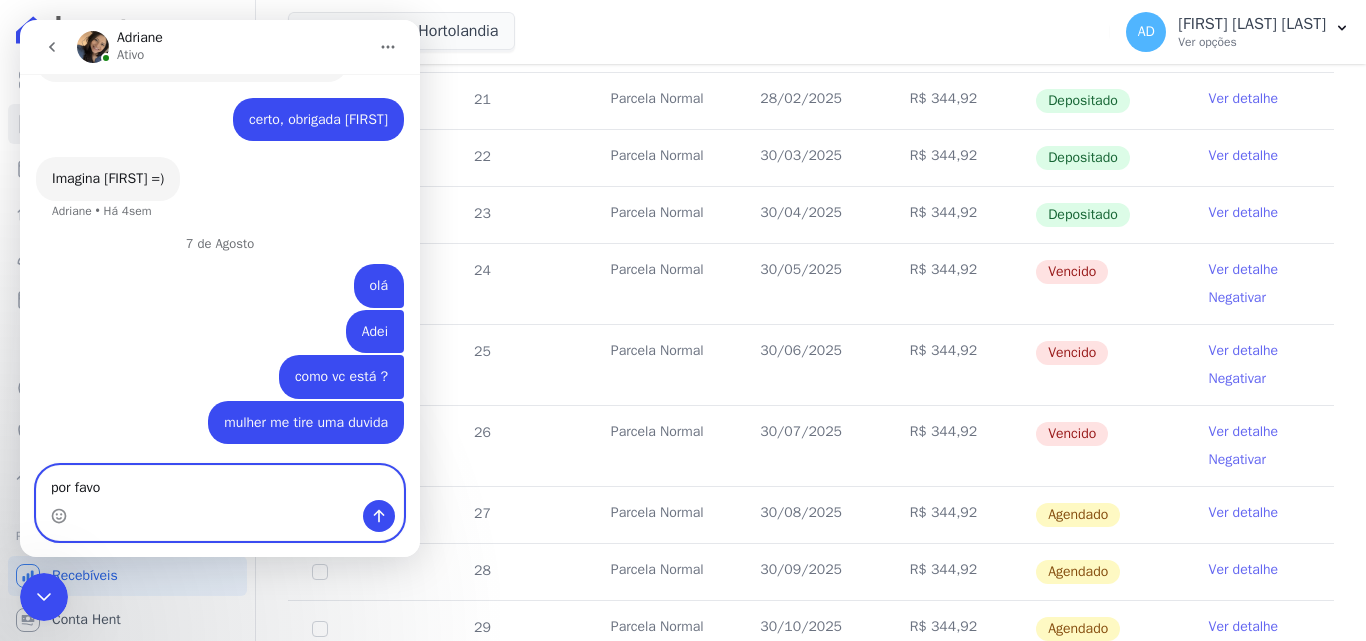 type on "por favor" 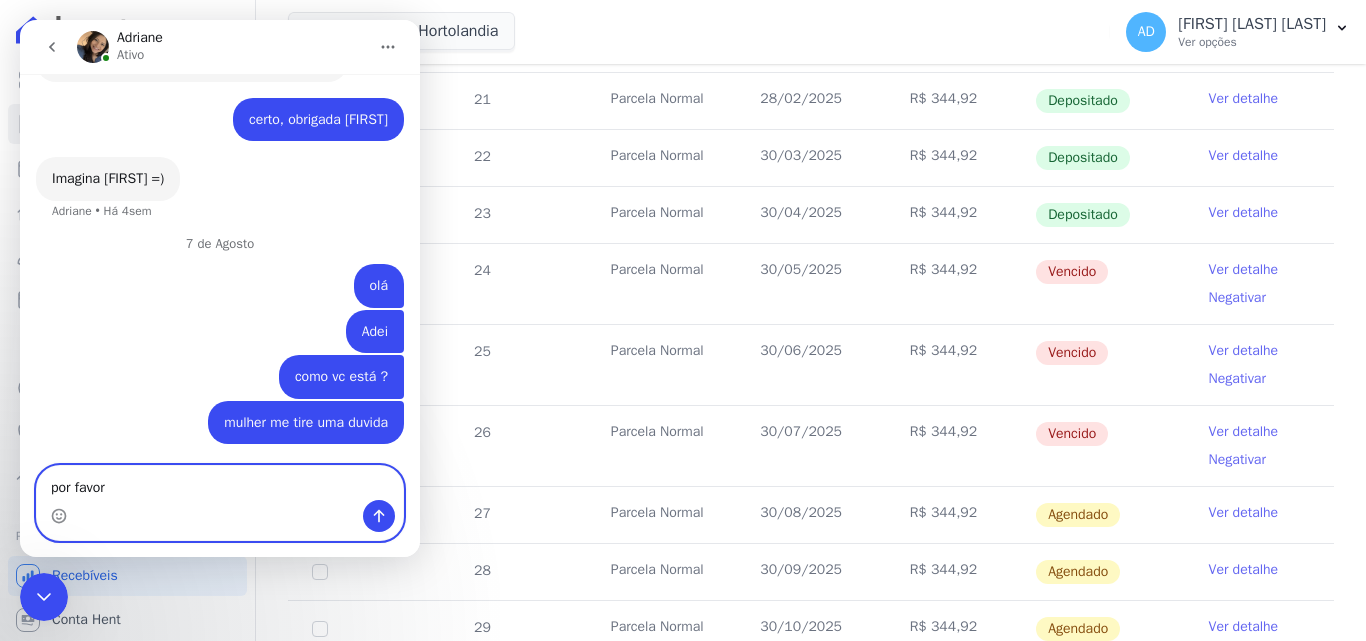 type 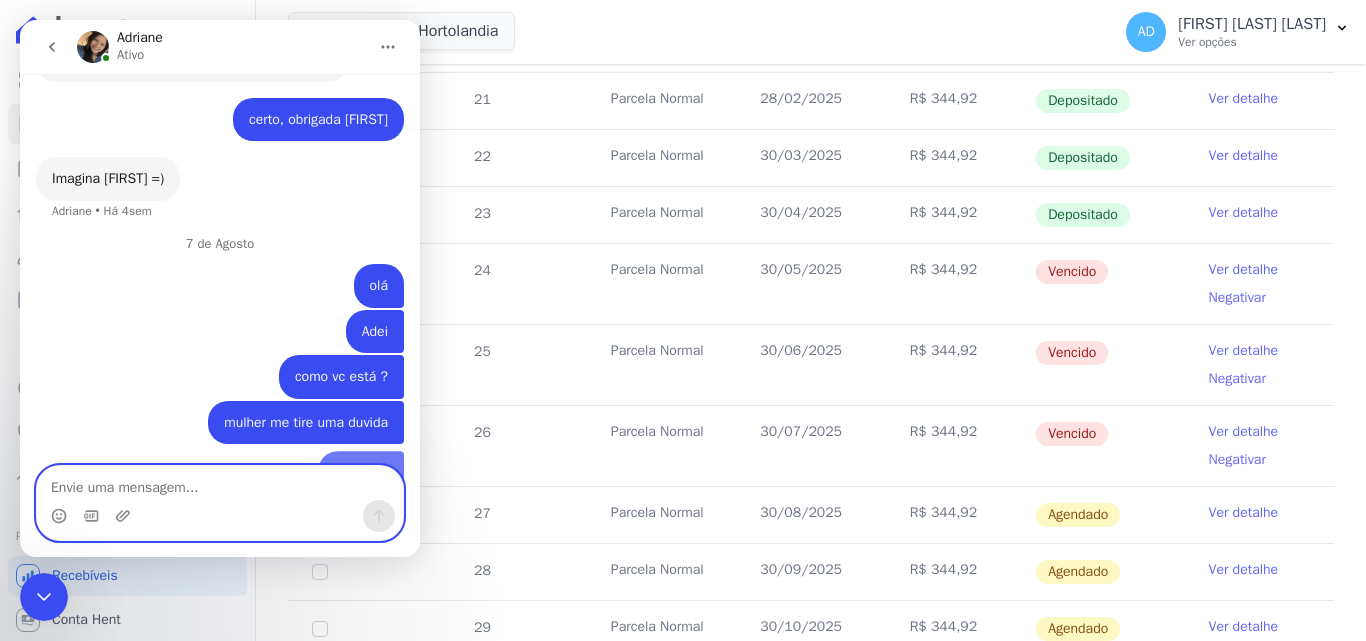 scroll, scrollTop: 4362, scrollLeft: 0, axis: vertical 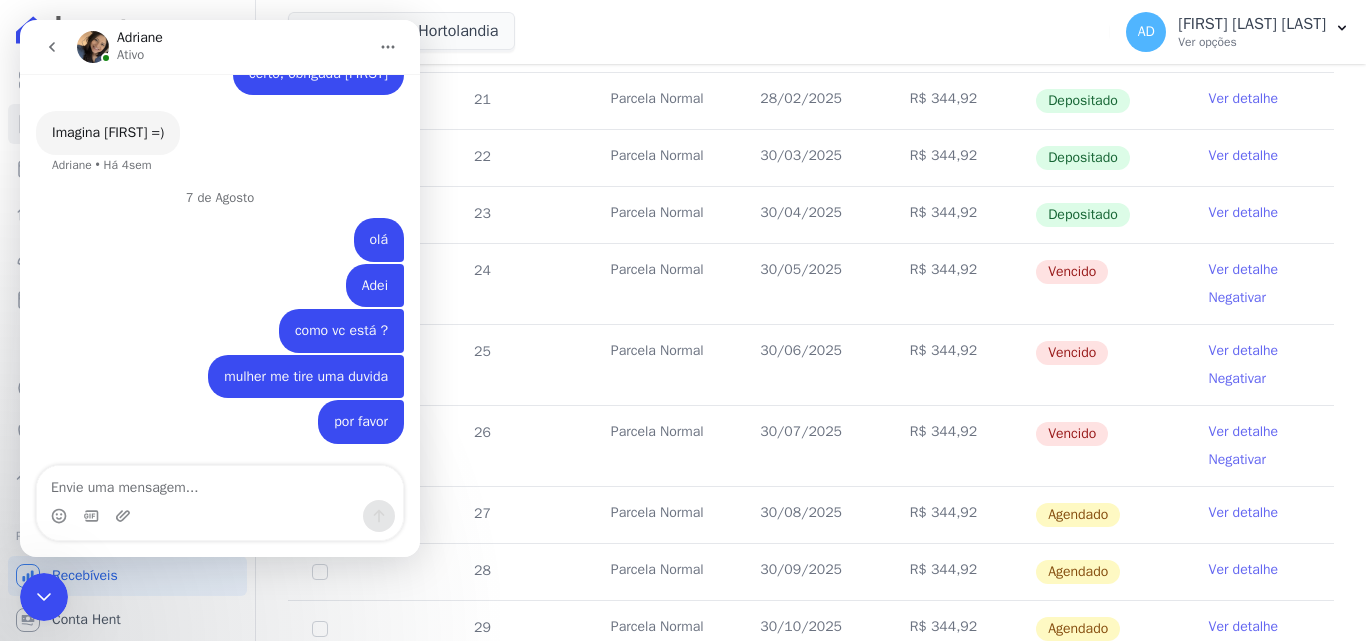 click at bounding box center (44, 597) 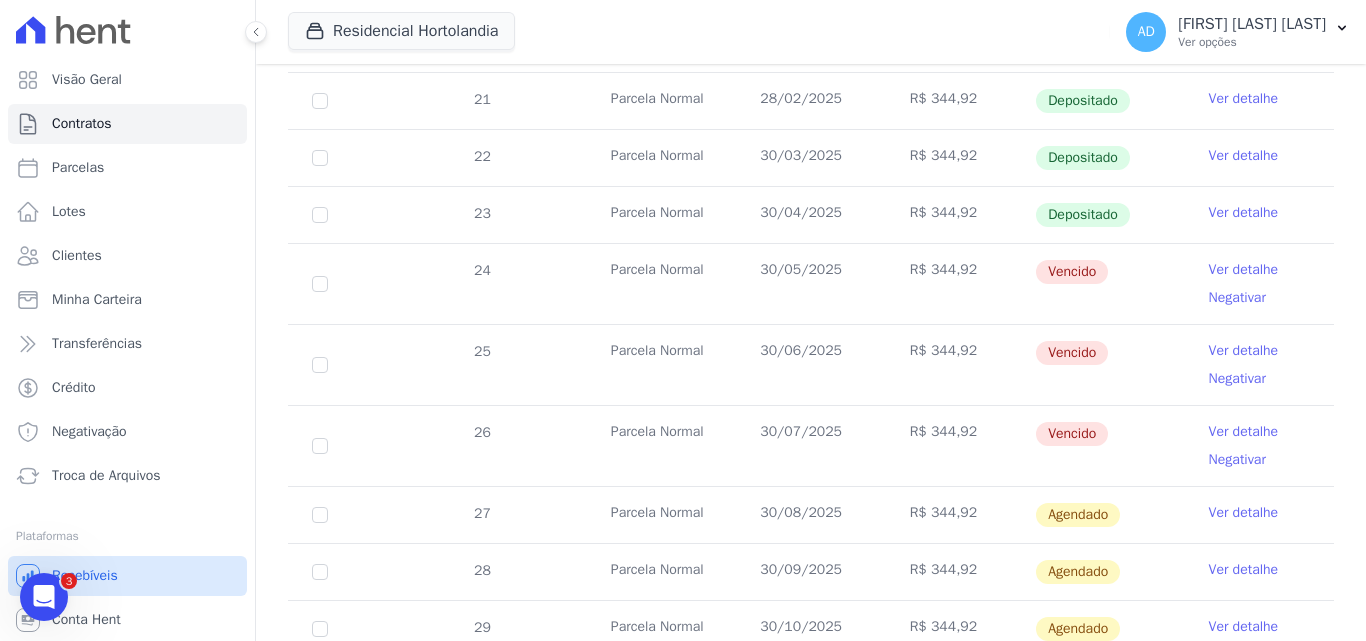scroll, scrollTop: 0, scrollLeft: 0, axis: both 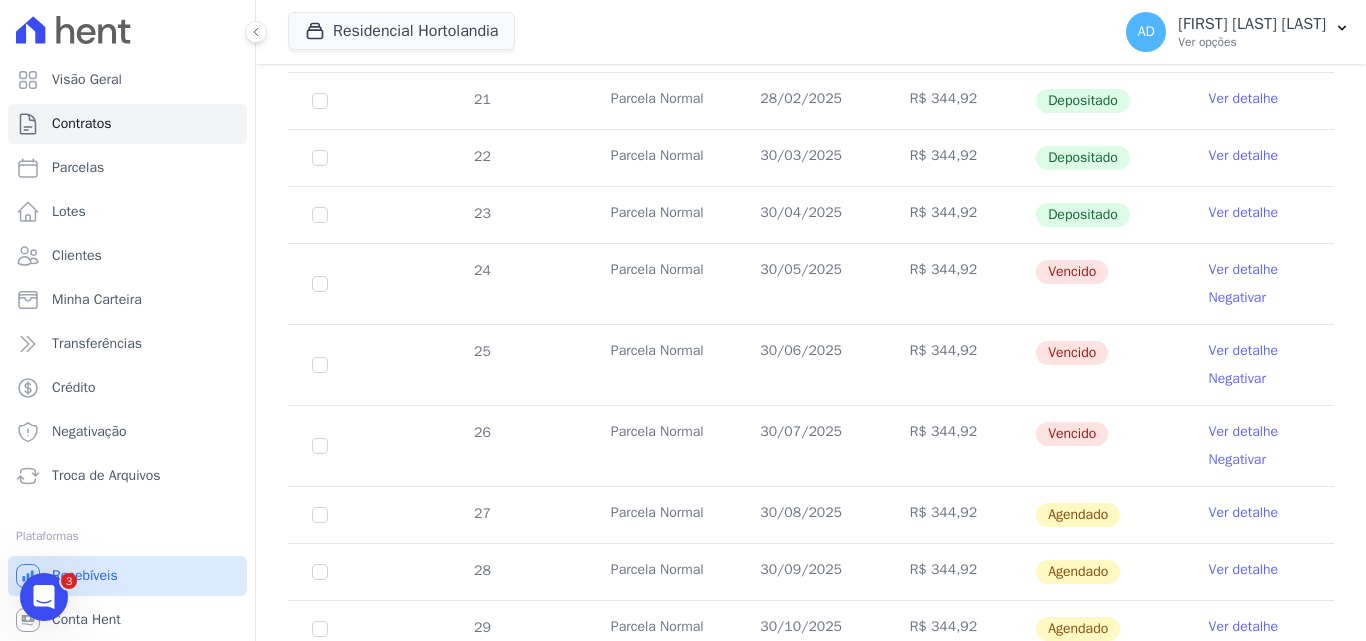 click on "Recebíveis" at bounding box center [85, 576] 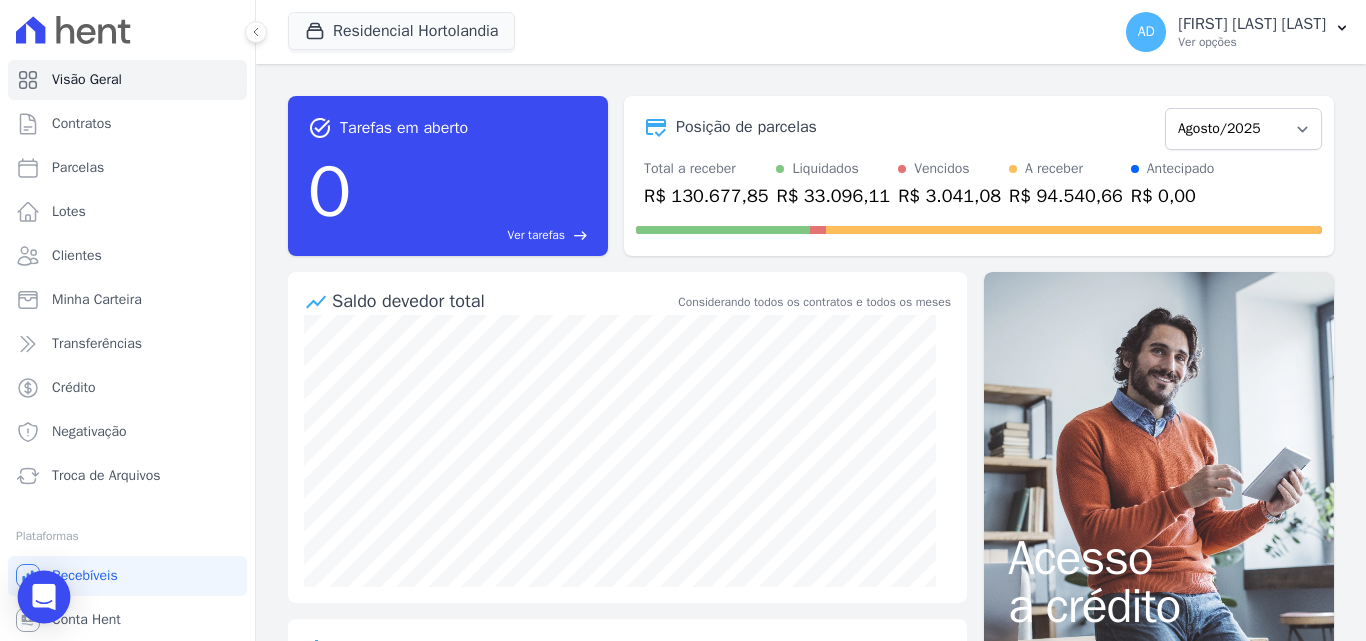 click 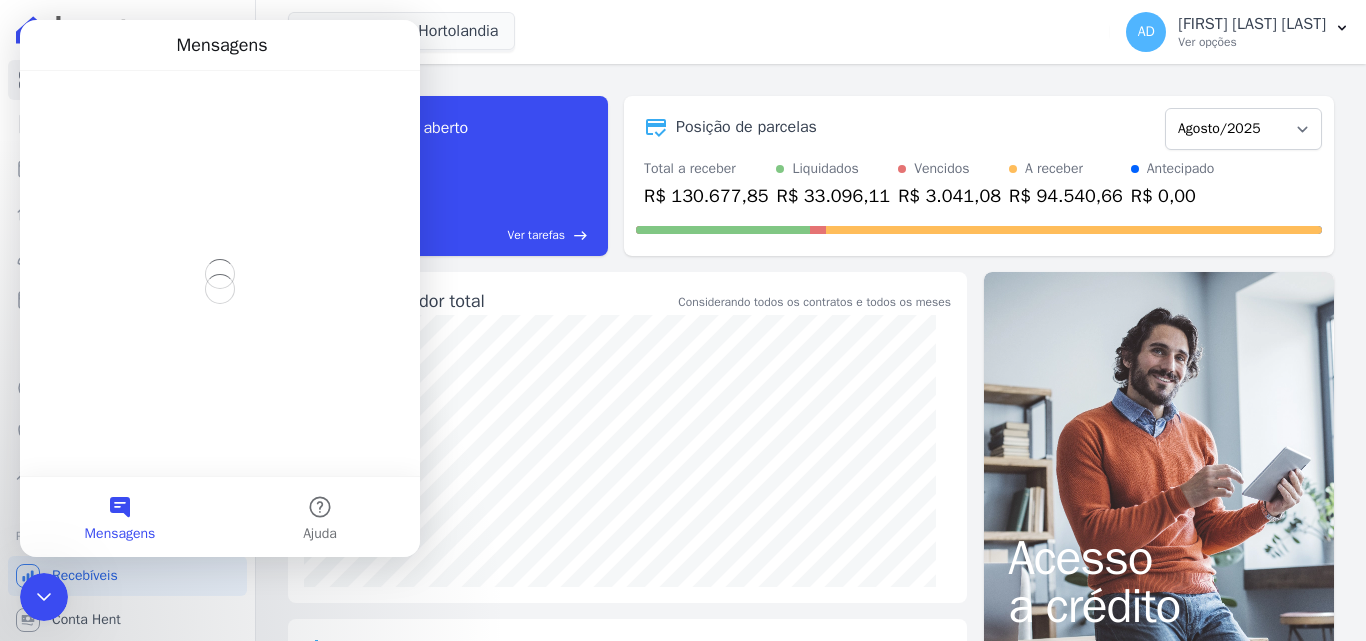 scroll, scrollTop: 0, scrollLeft: 0, axis: both 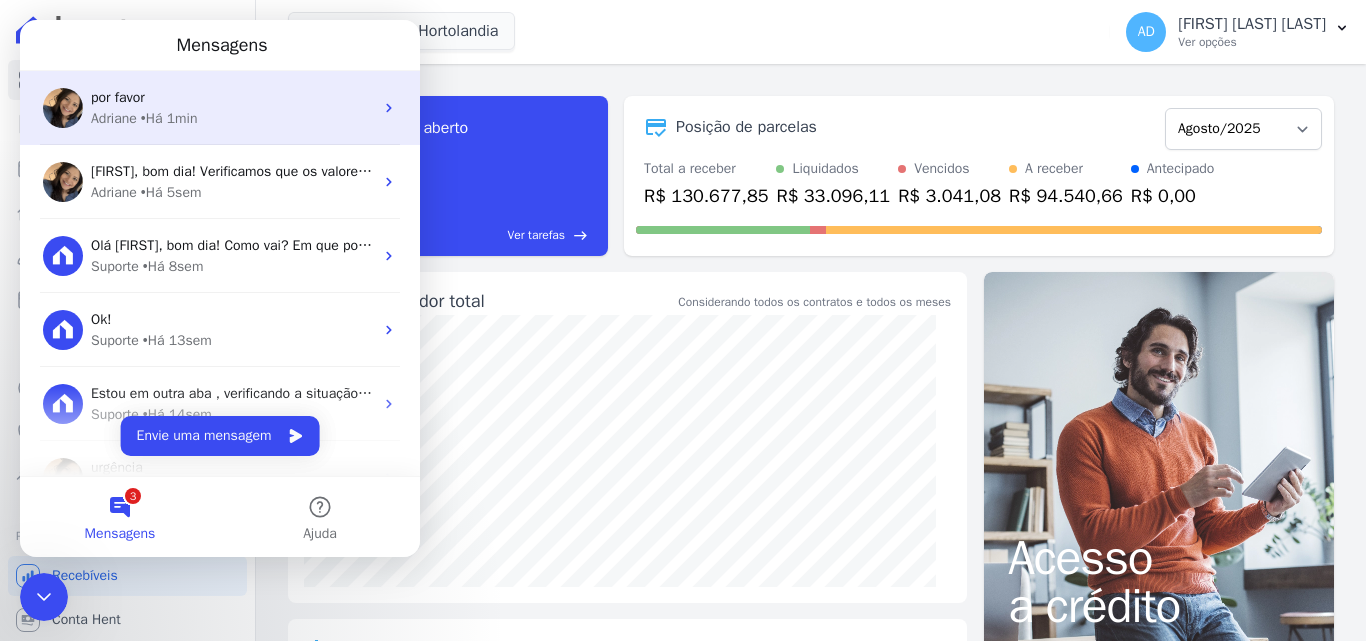 click on "[FIRST] • Há 1min" at bounding box center [232, 118] 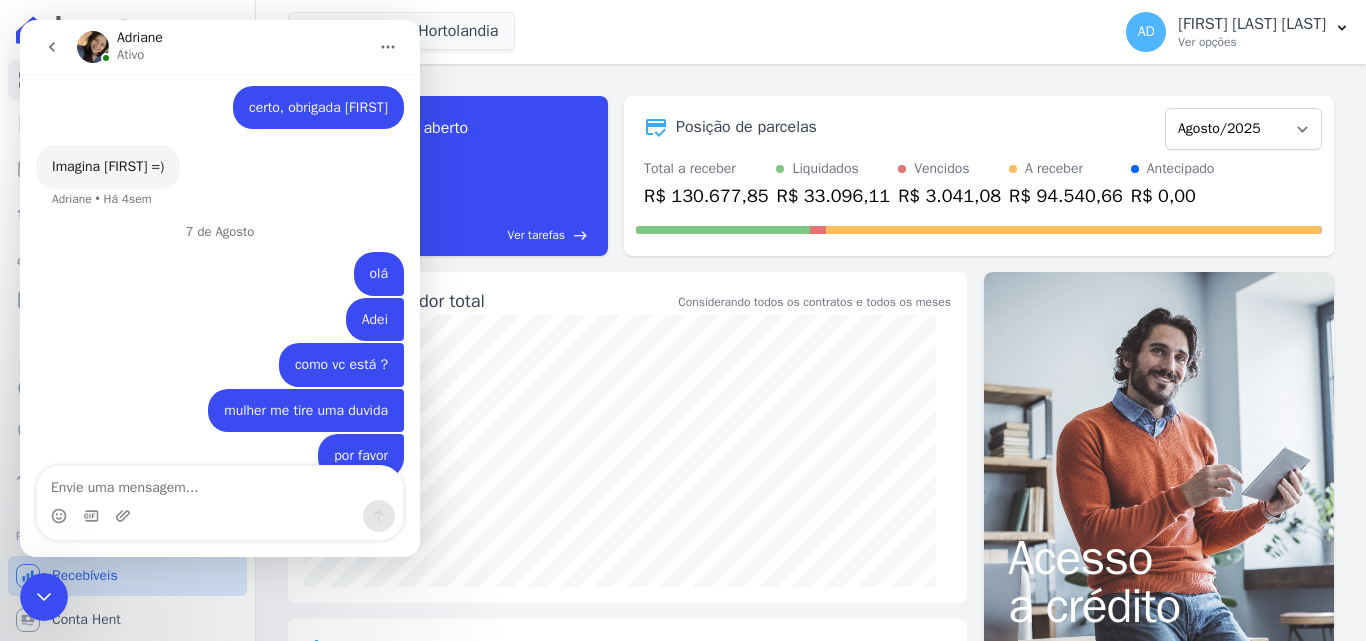 scroll, scrollTop: 4317, scrollLeft: 0, axis: vertical 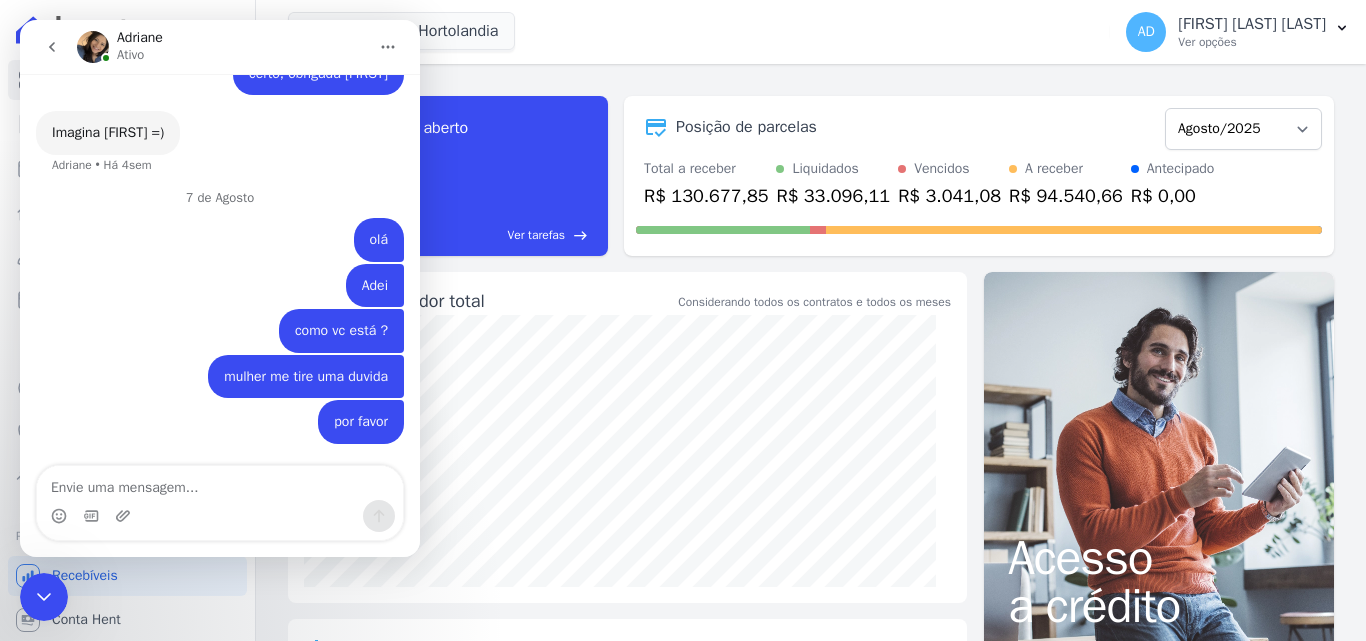 click 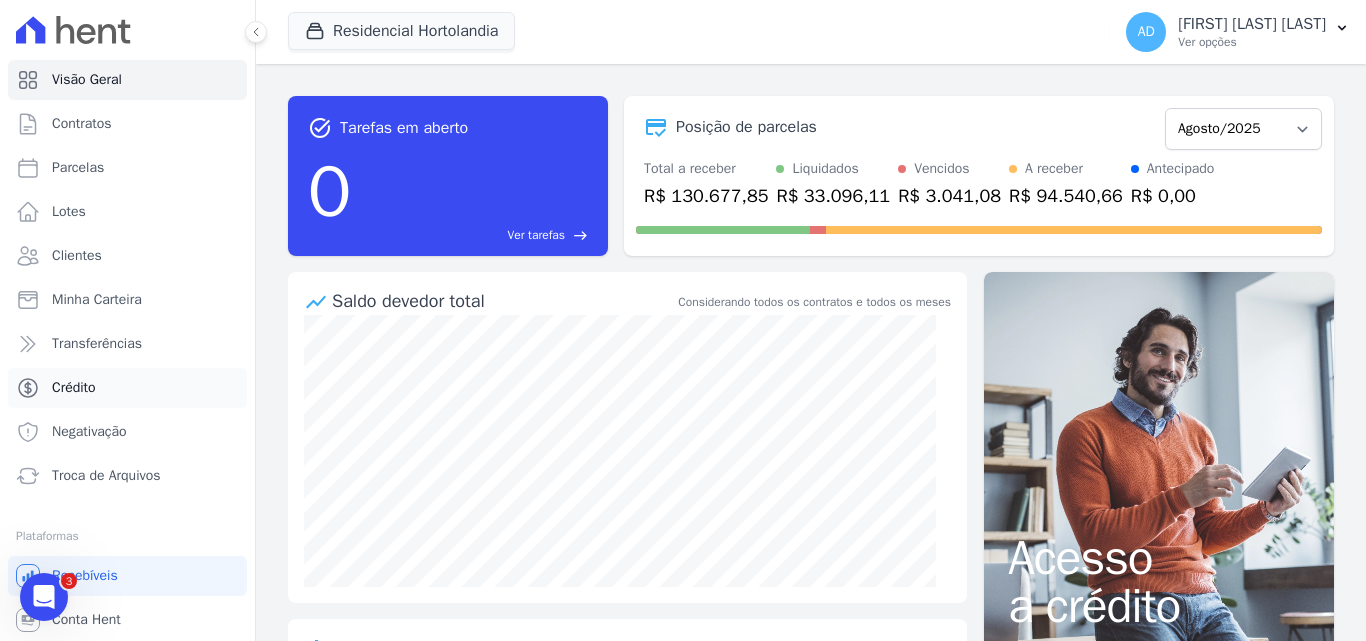 scroll, scrollTop: 0, scrollLeft: 0, axis: both 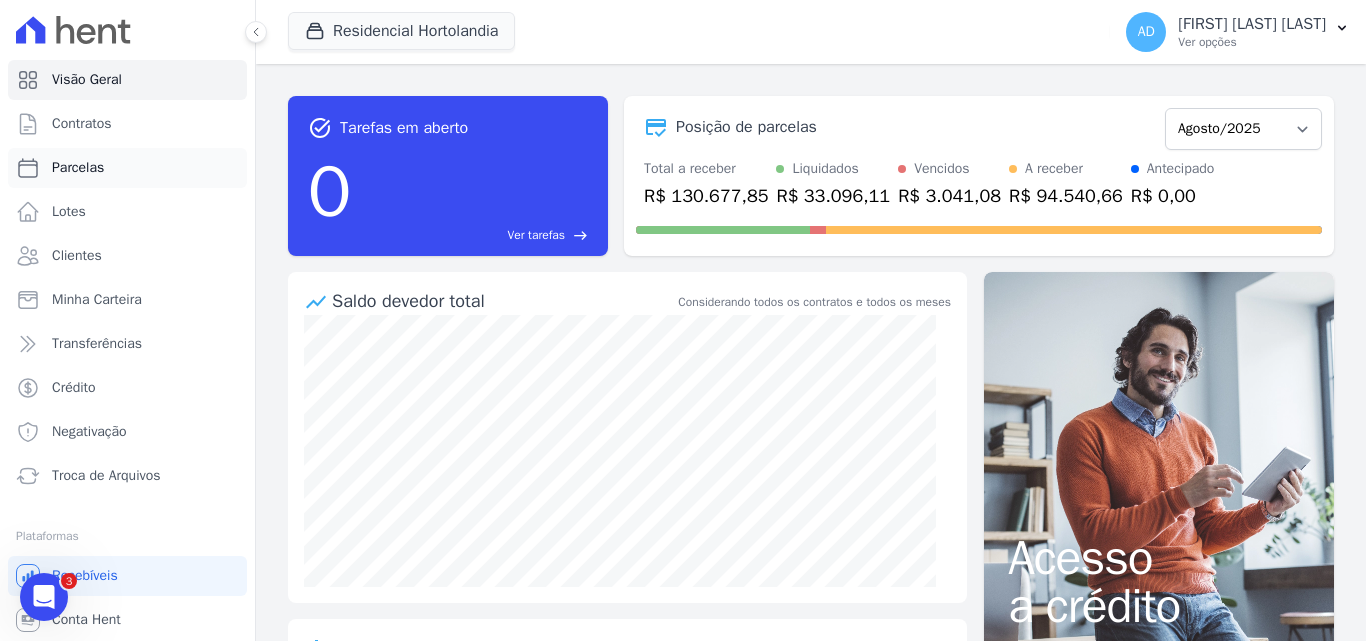 click on "Parcelas" at bounding box center [78, 168] 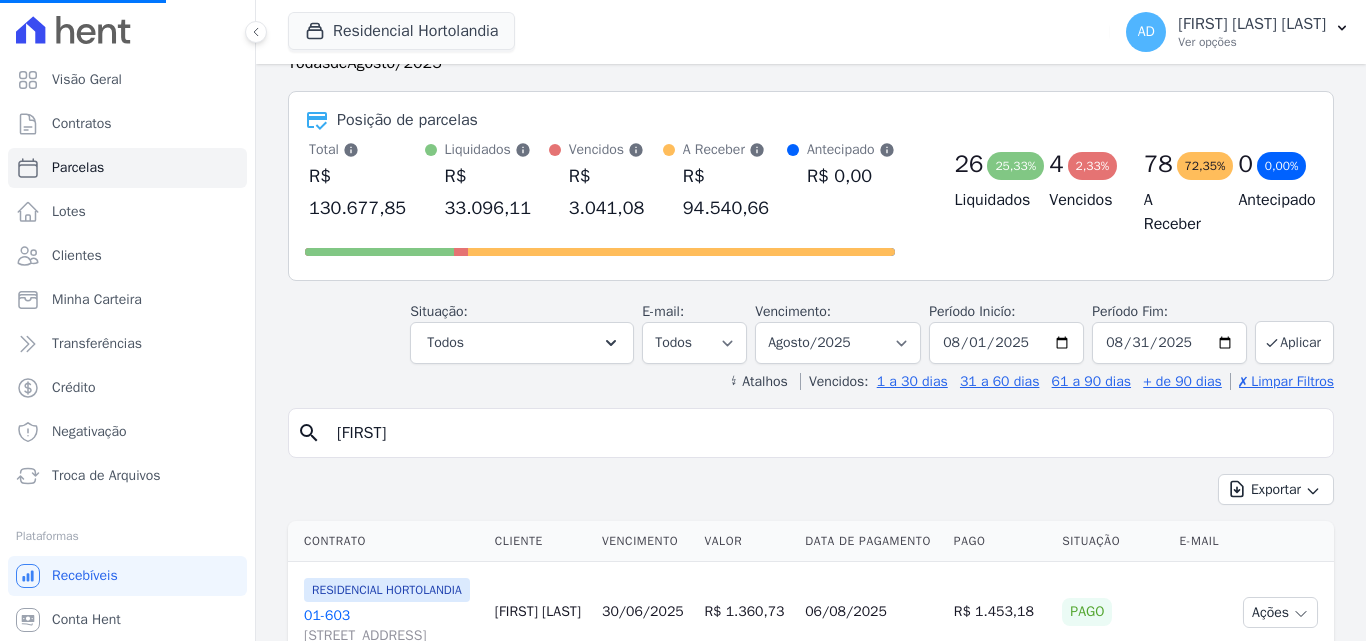 scroll, scrollTop: 100, scrollLeft: 0, axis: vertical 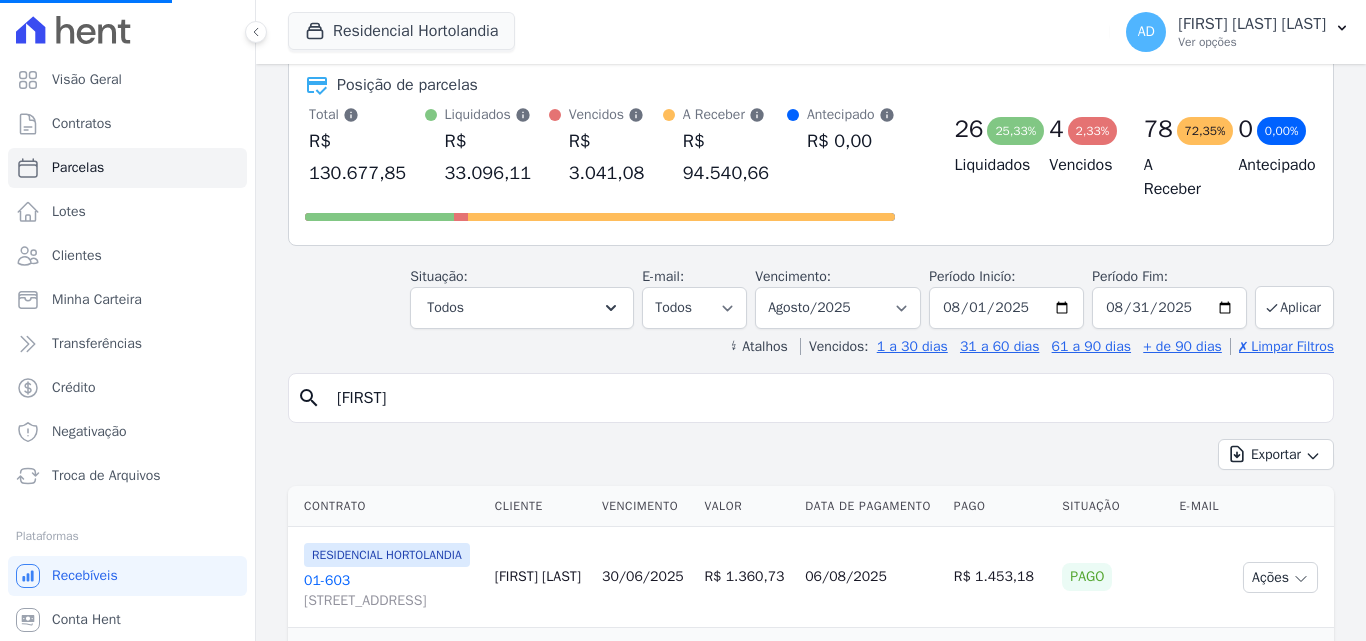 select 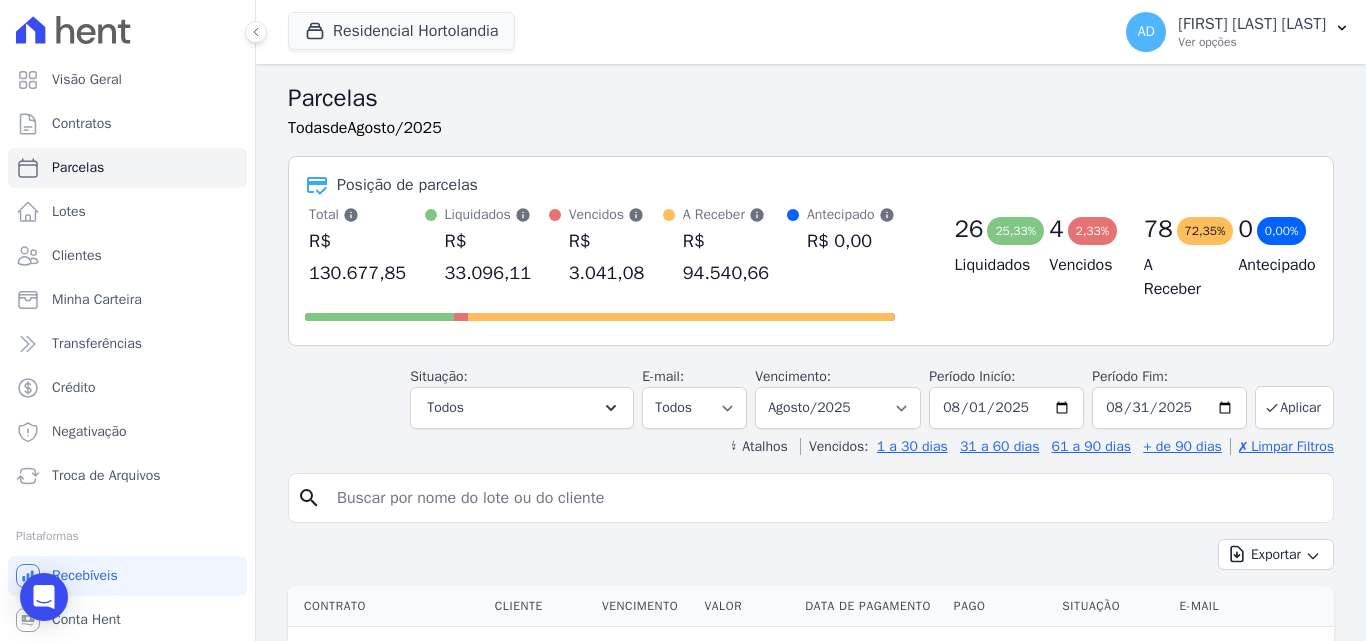 click on "Situação:" at bounding box center [439, 376] 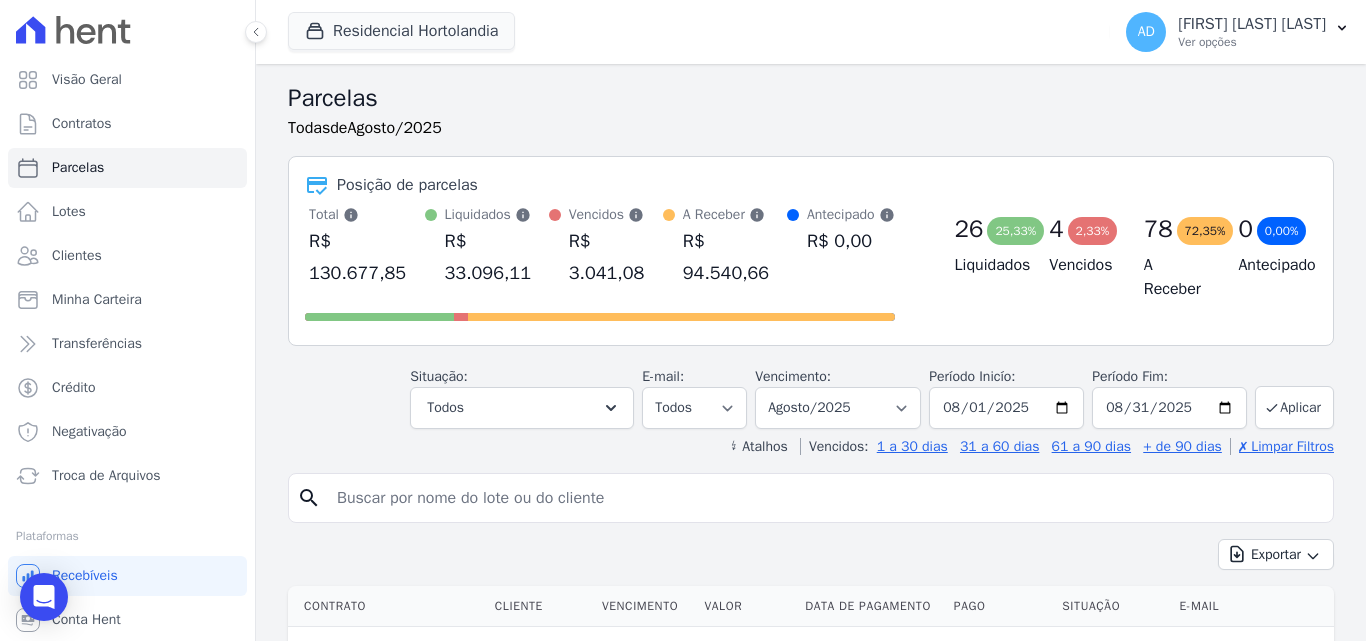 click at bounding box center [825, 498] 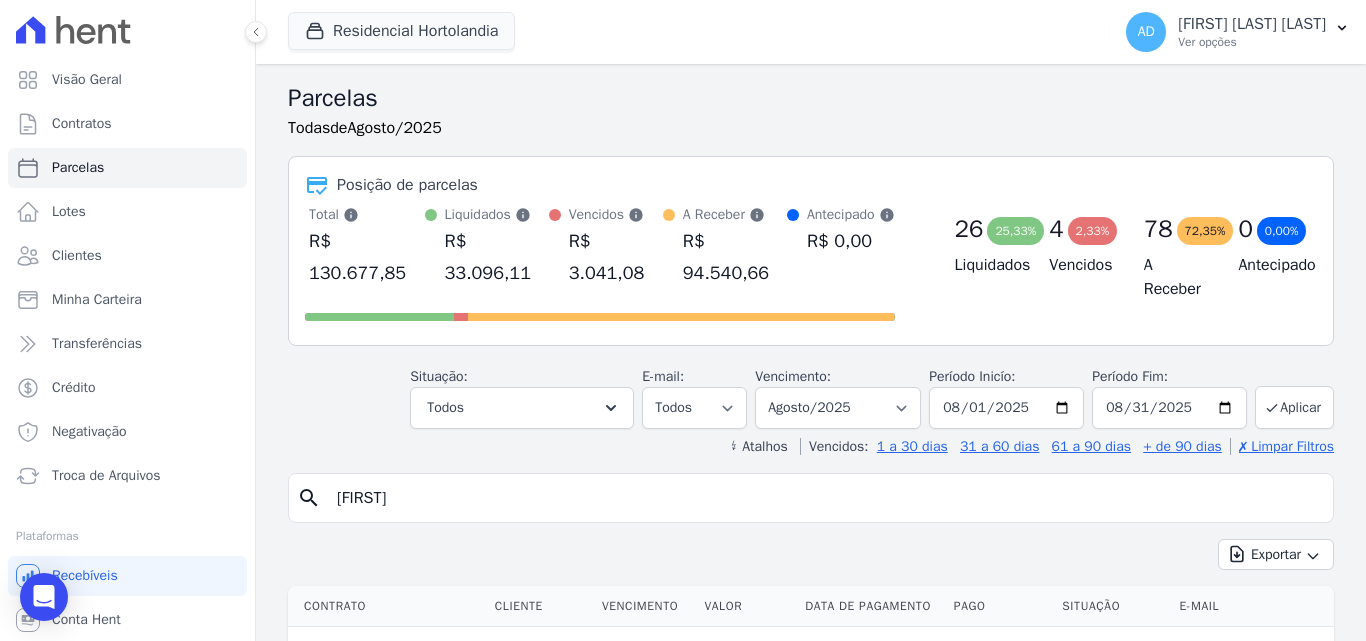 type on "[FIRST]" 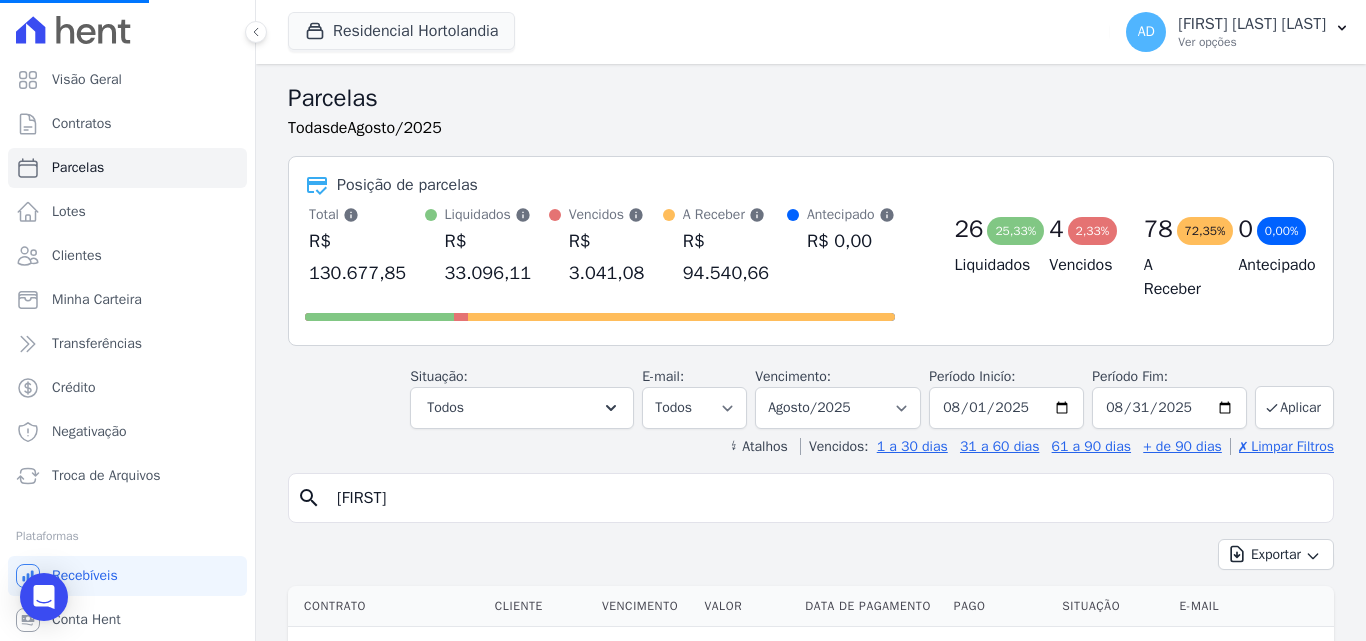 select 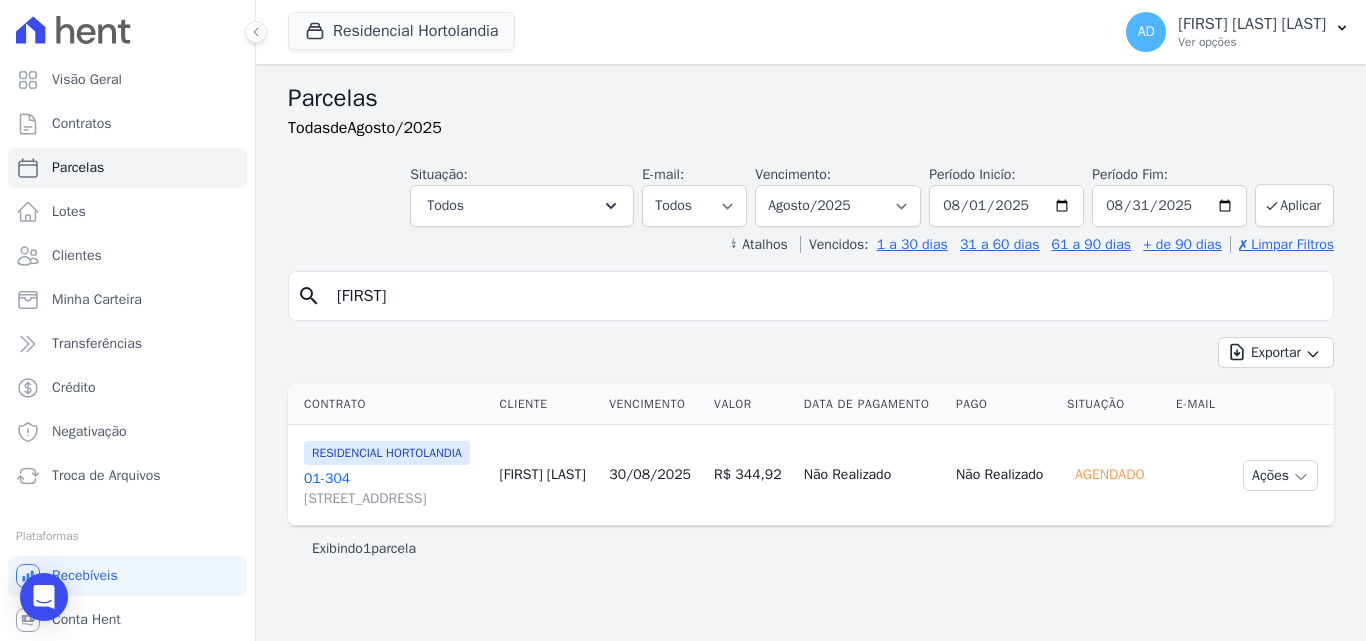 click on "[POSTAL_CODE] [STREET_ADDRESS]" at bounding box center [394, 489] 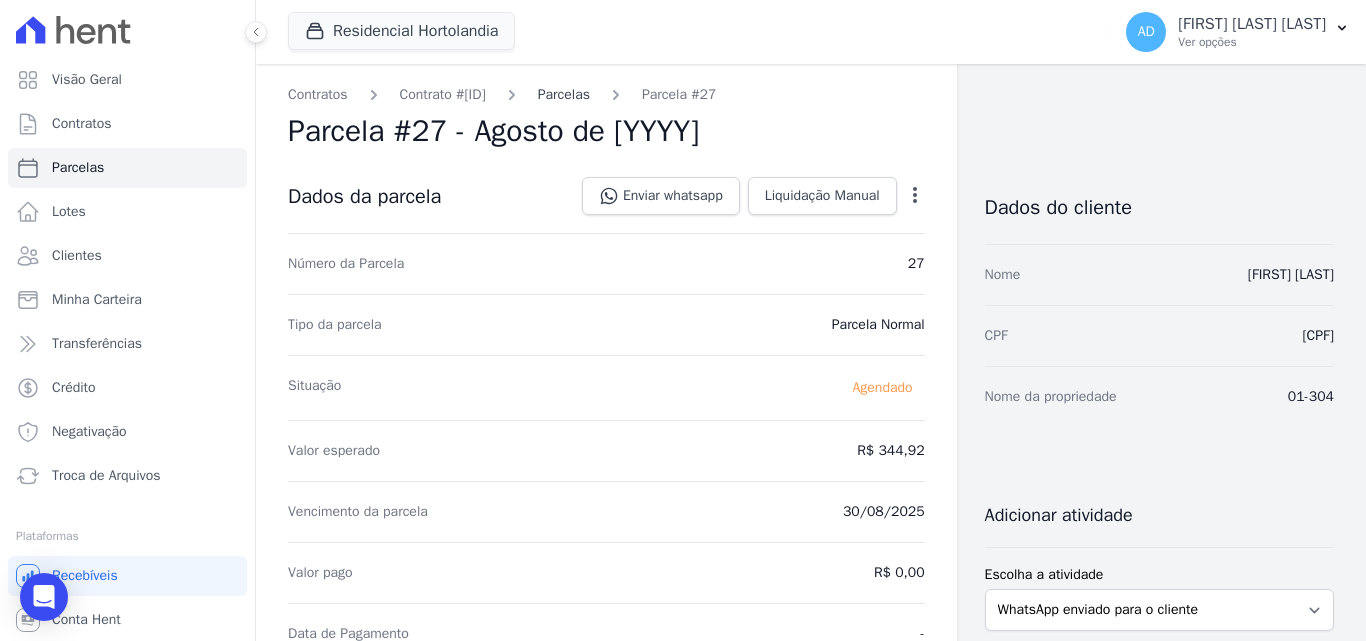click on "Parcelas" at bounding box center [564, 94] 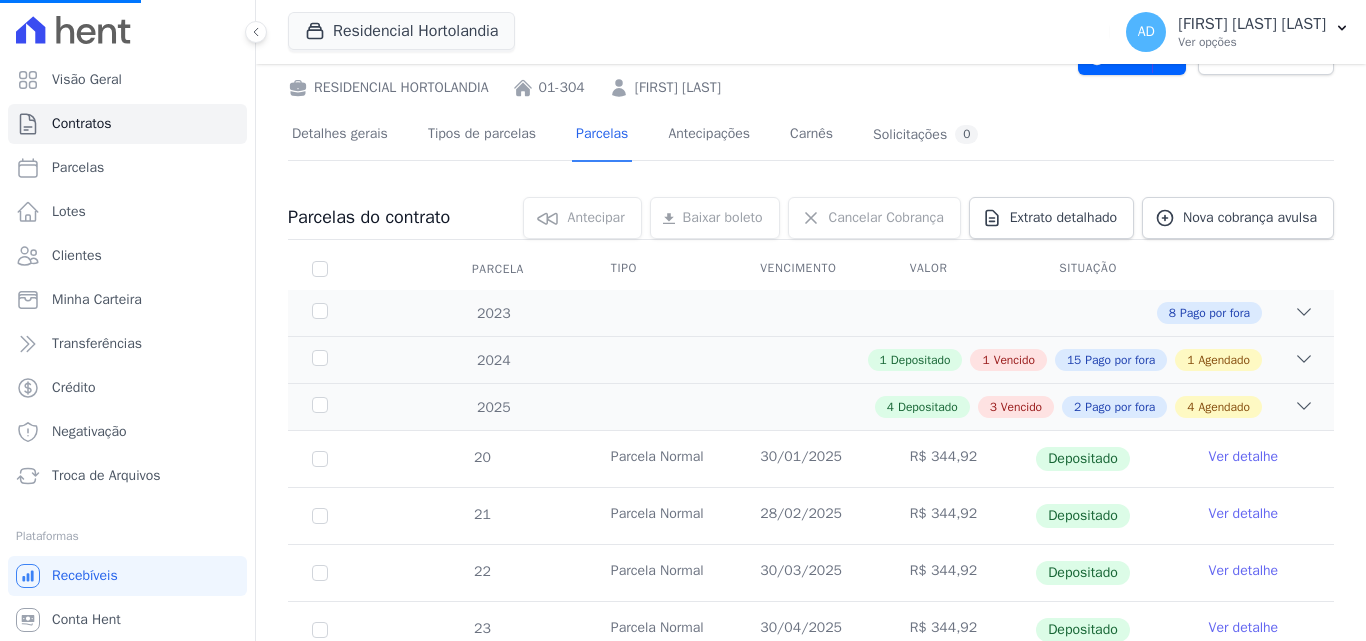 scroll, scrollTop: 300, scrollLeft: 0, axis: vertical 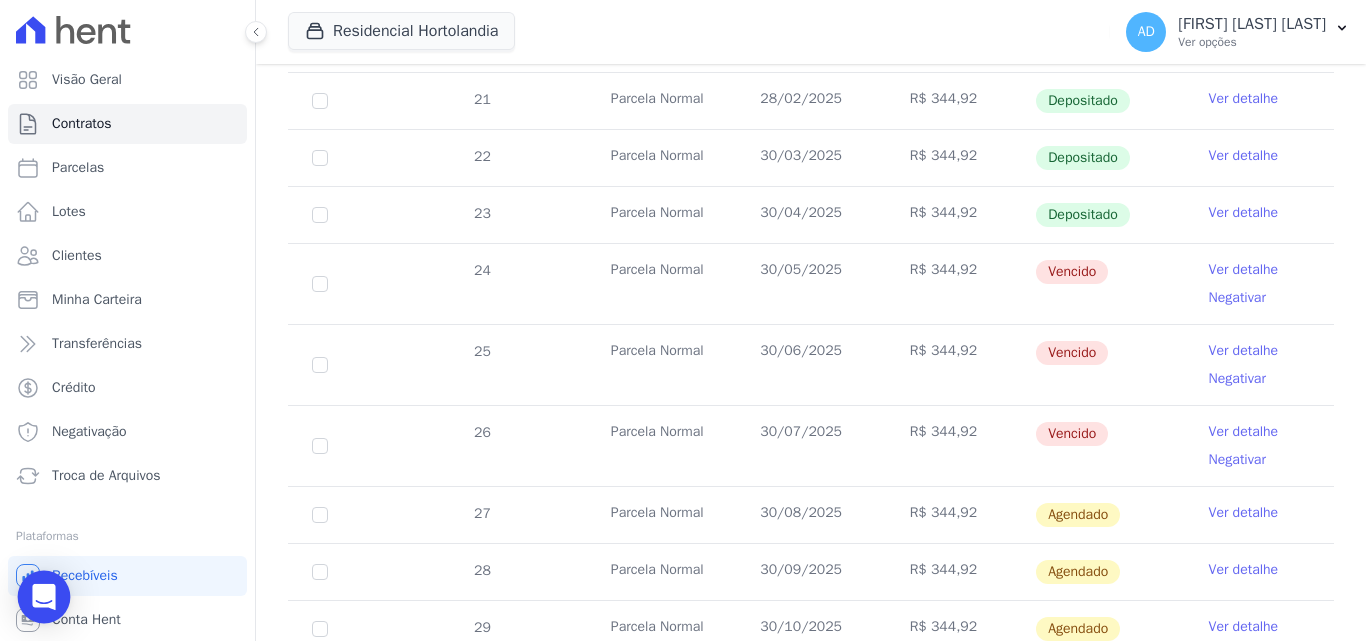 click 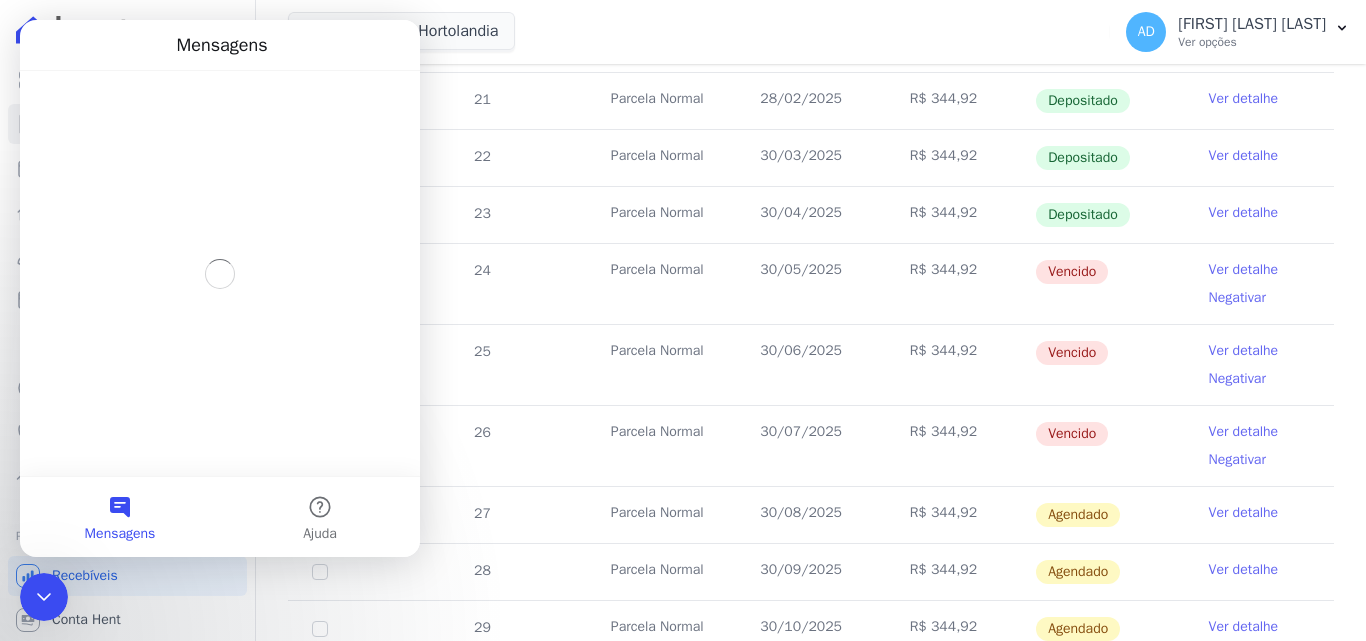 scroll, scrollTop: 0, scrollLeft: 0, axis: both 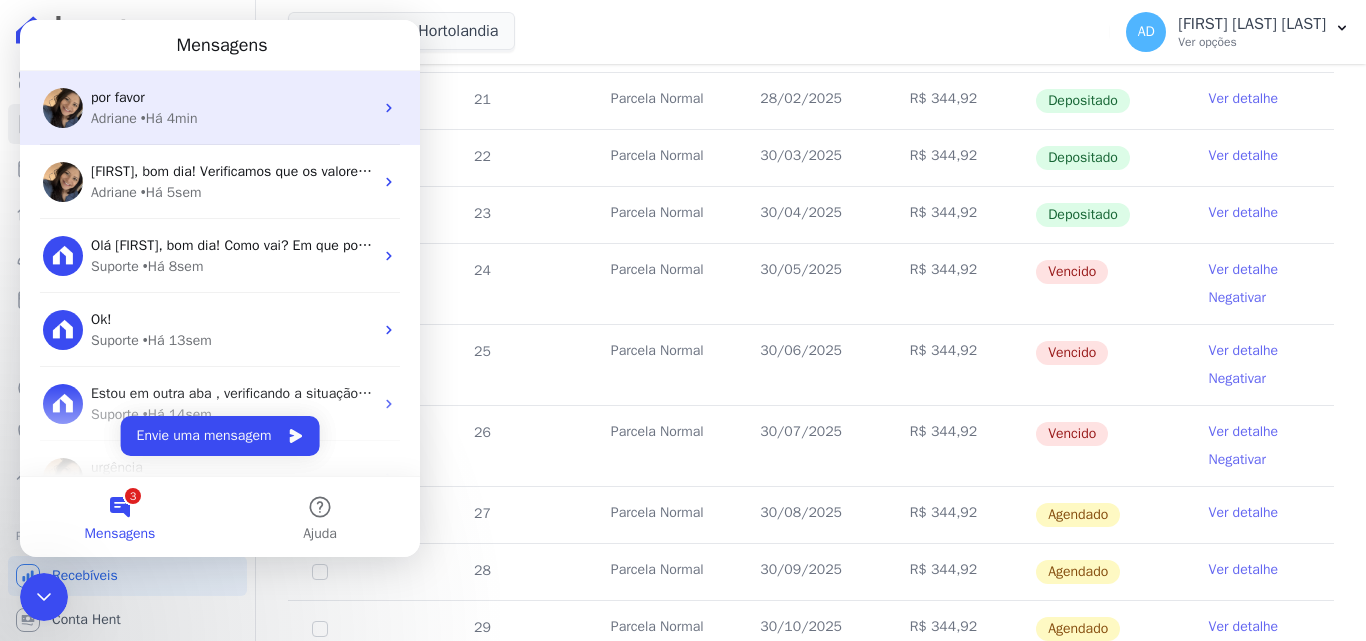 click on "por favor" at bounding box center [232, 97] 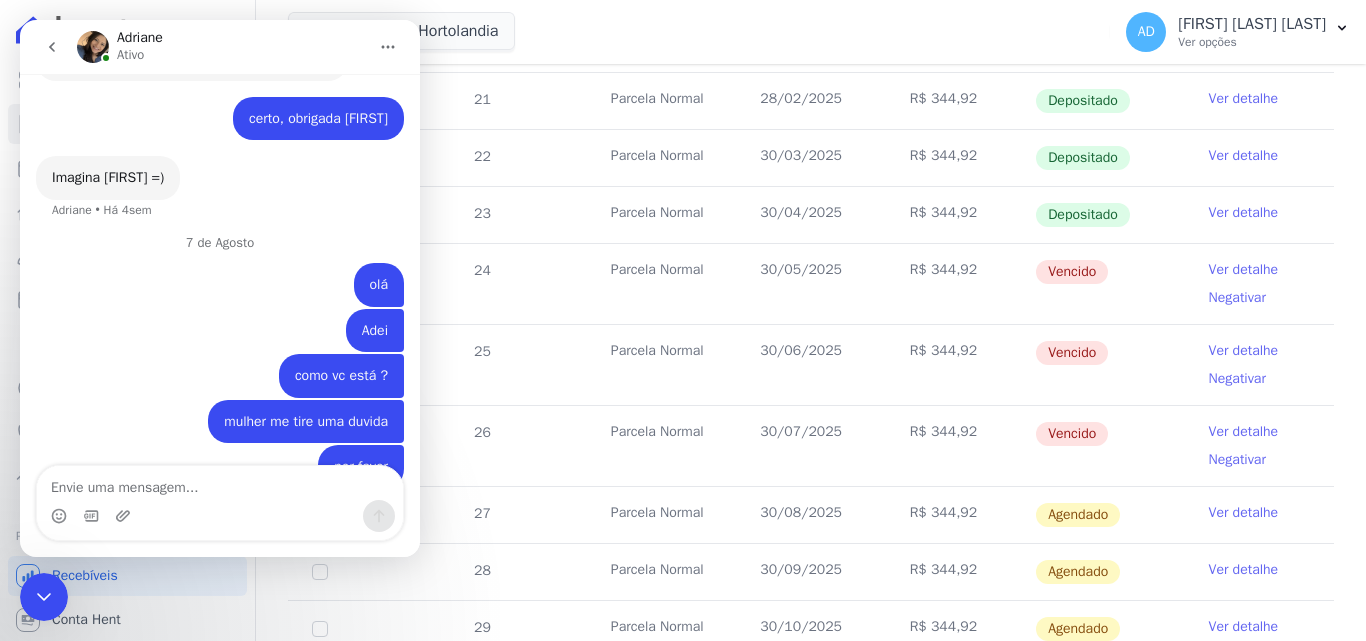scroll, scrollTop: 4362, scrollLeft: 0, axis: vertical 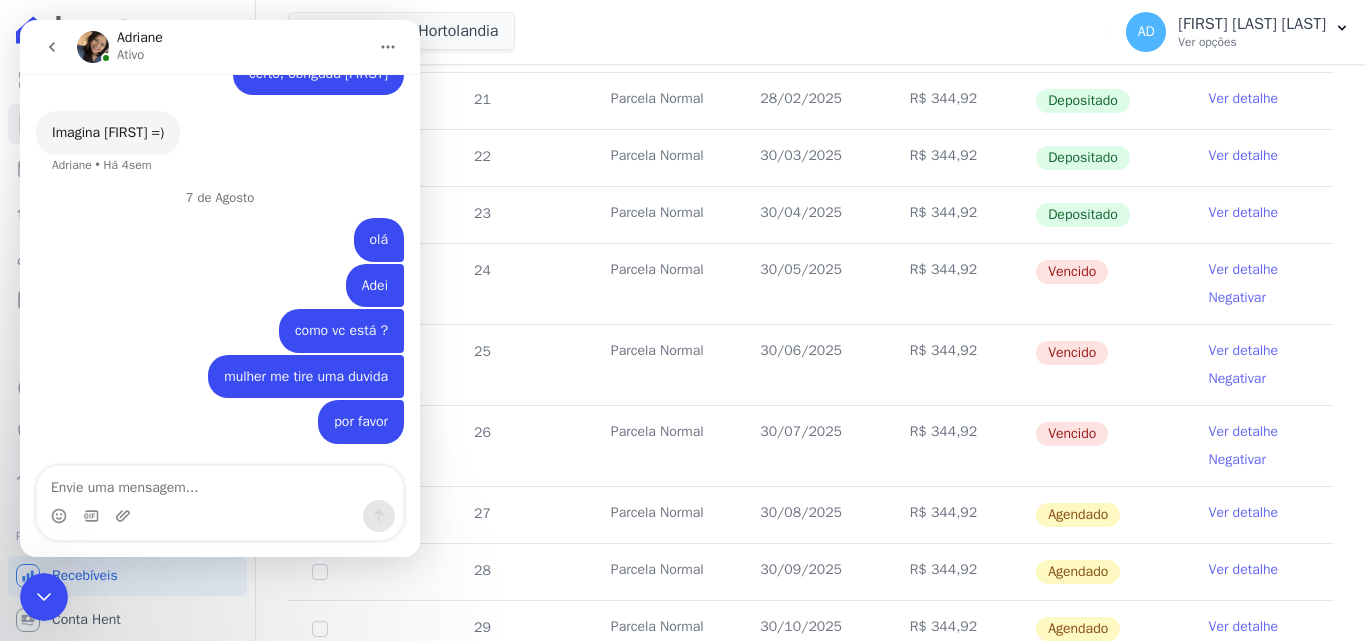 type on "D" 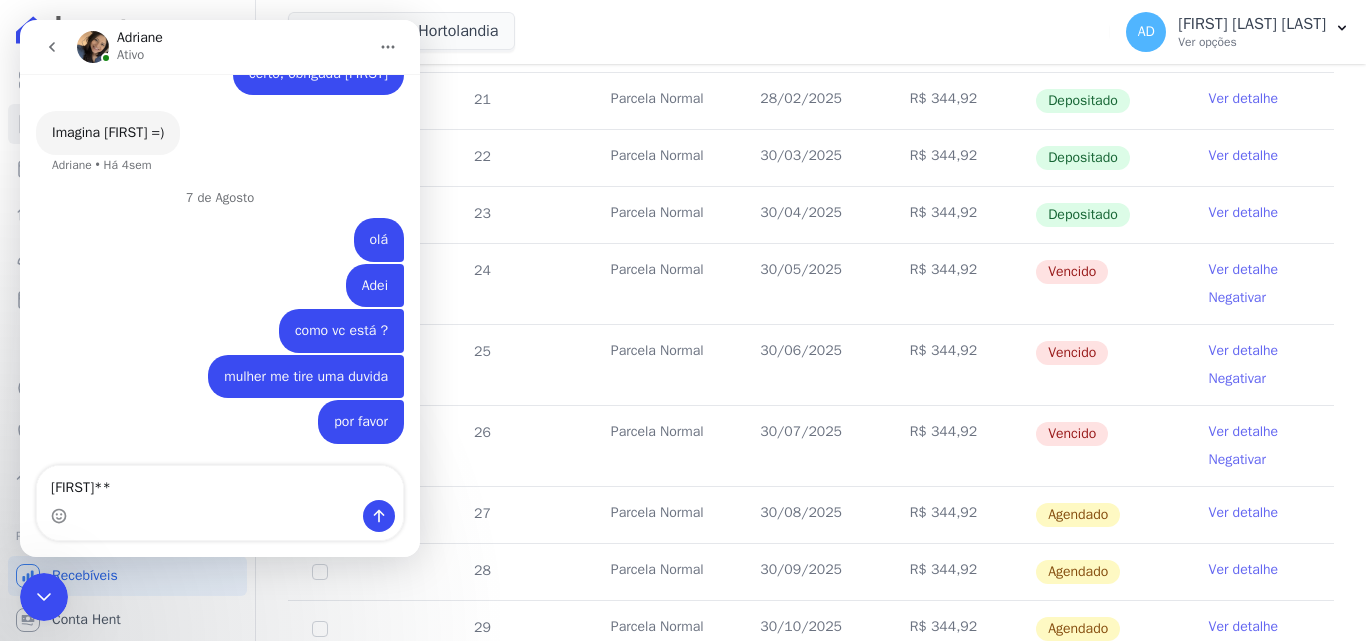 type on "[FIRST]***" 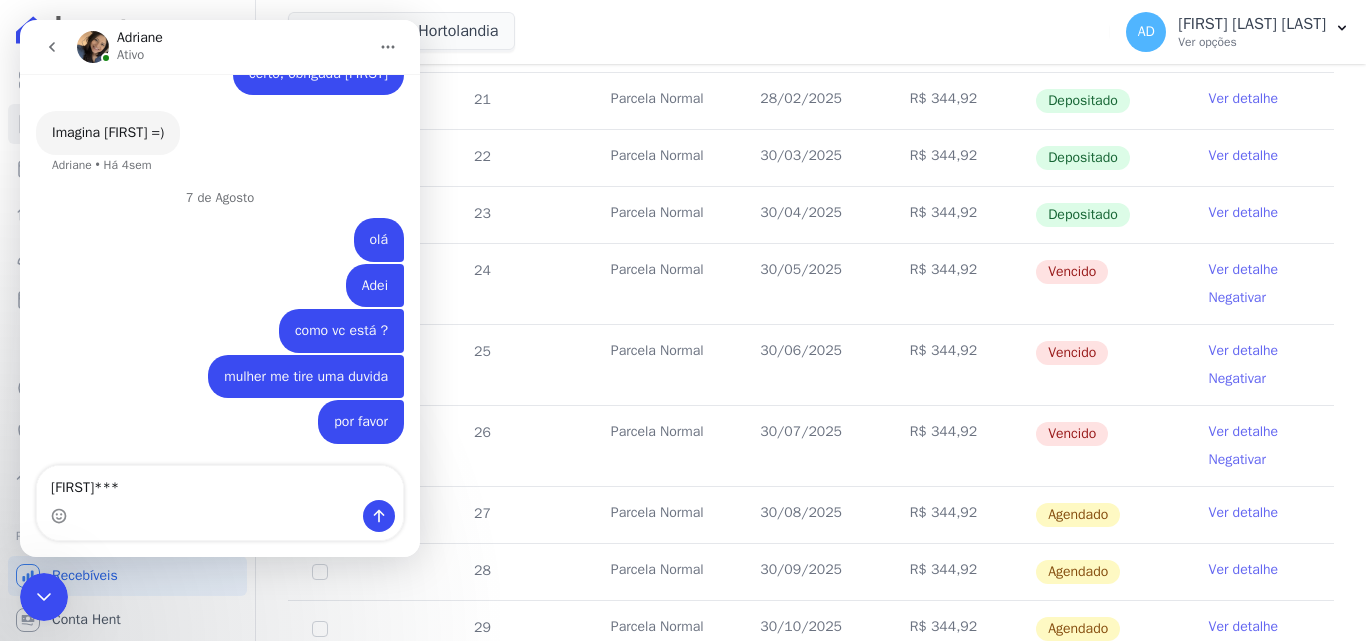type 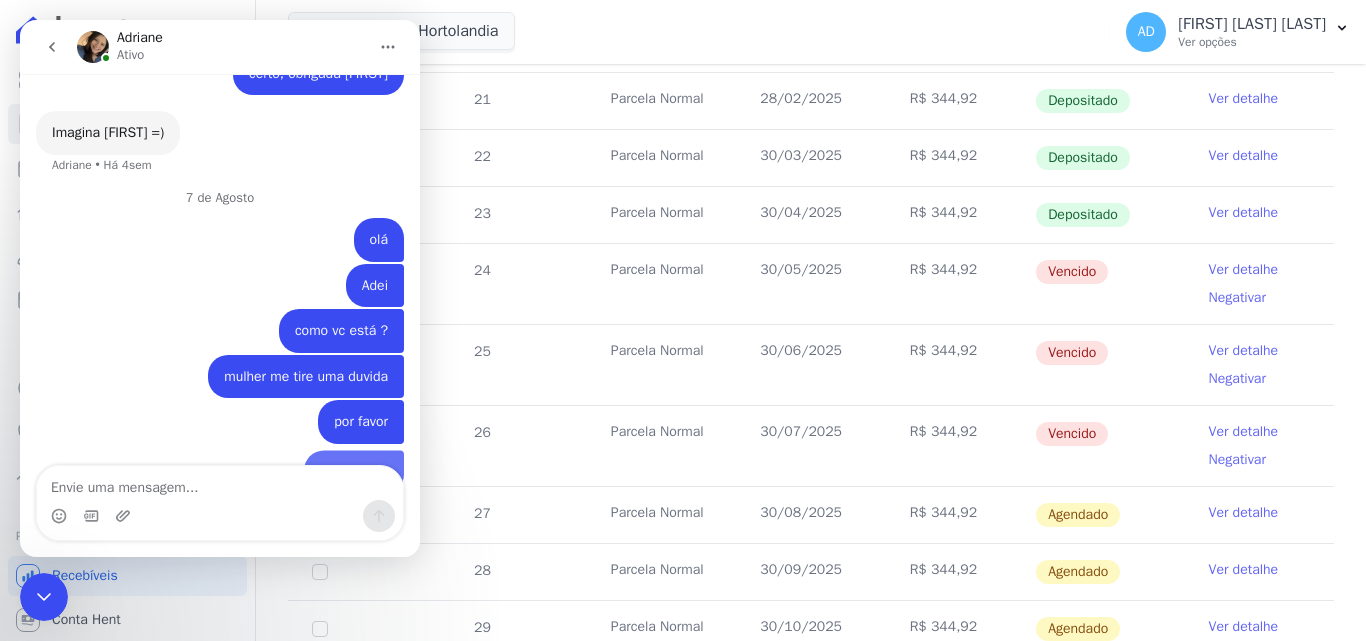 scroll, scrollTop: 4408, scrollLeft: 0, axis: vertical 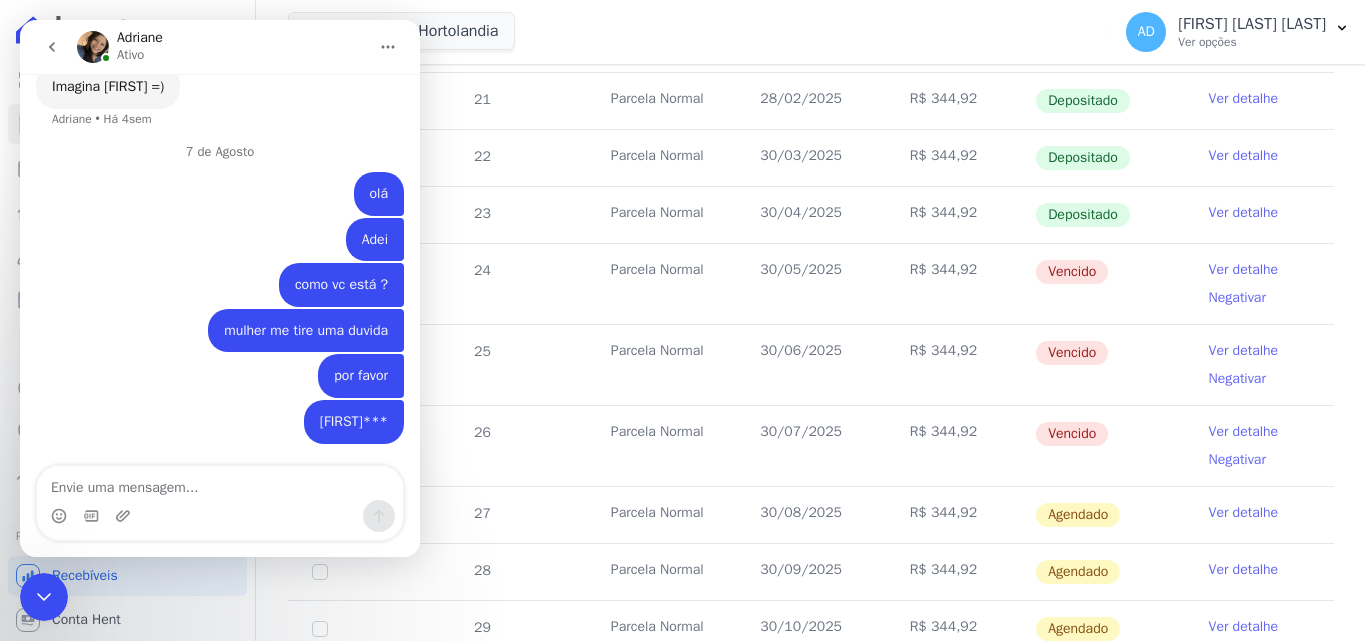 drag, startPoint x: 33, startPoint y: 611, endPoint x: 122, endPoint y: 1199, distance: 594.6974 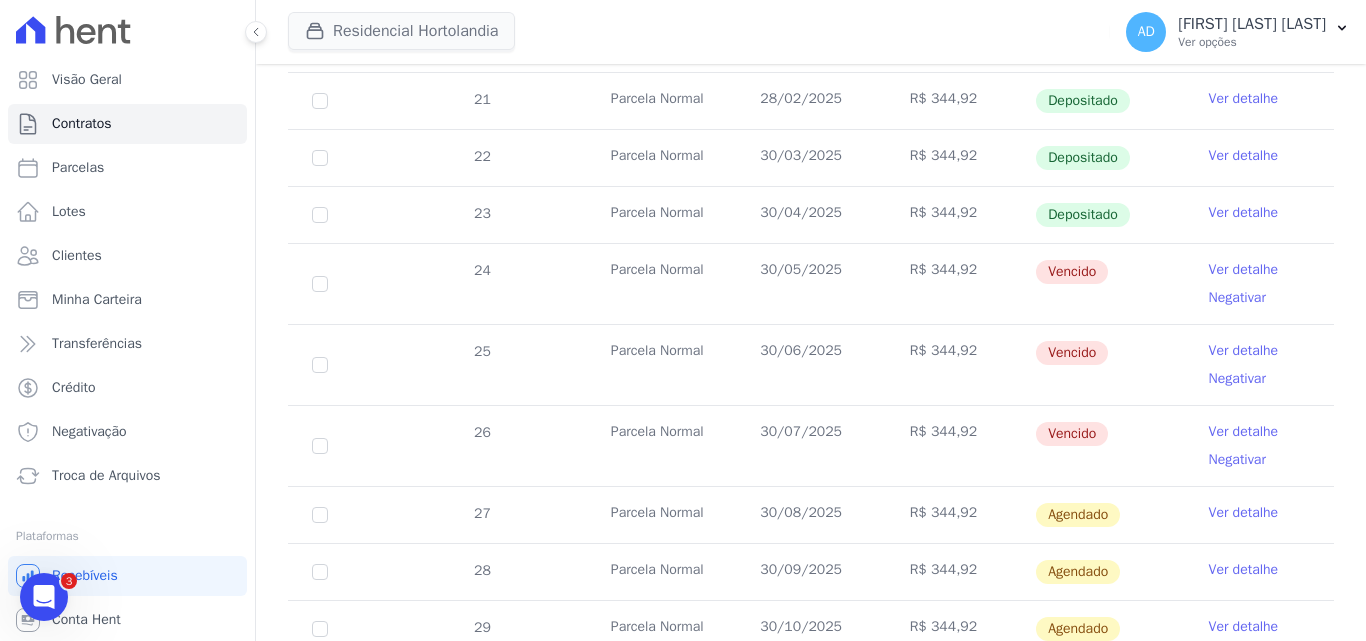 scroll, scrollTop: 0, scrollLeft: 0, axis: both 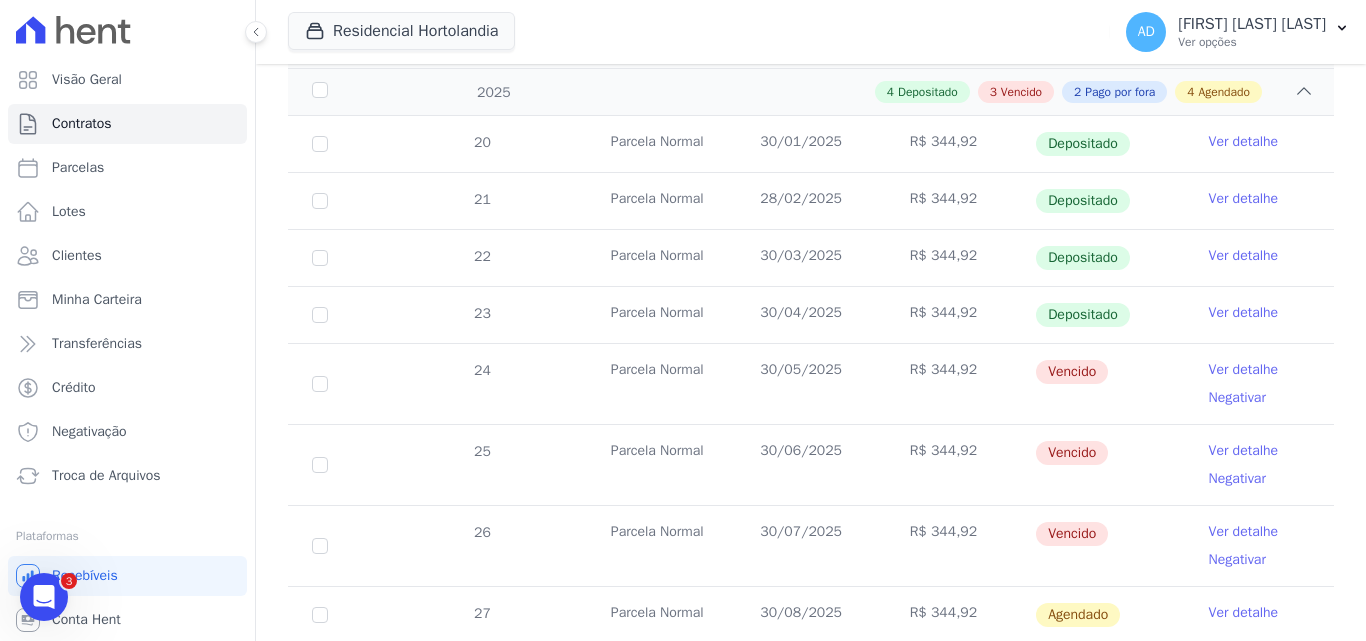 click at bounding box center [44, 597] 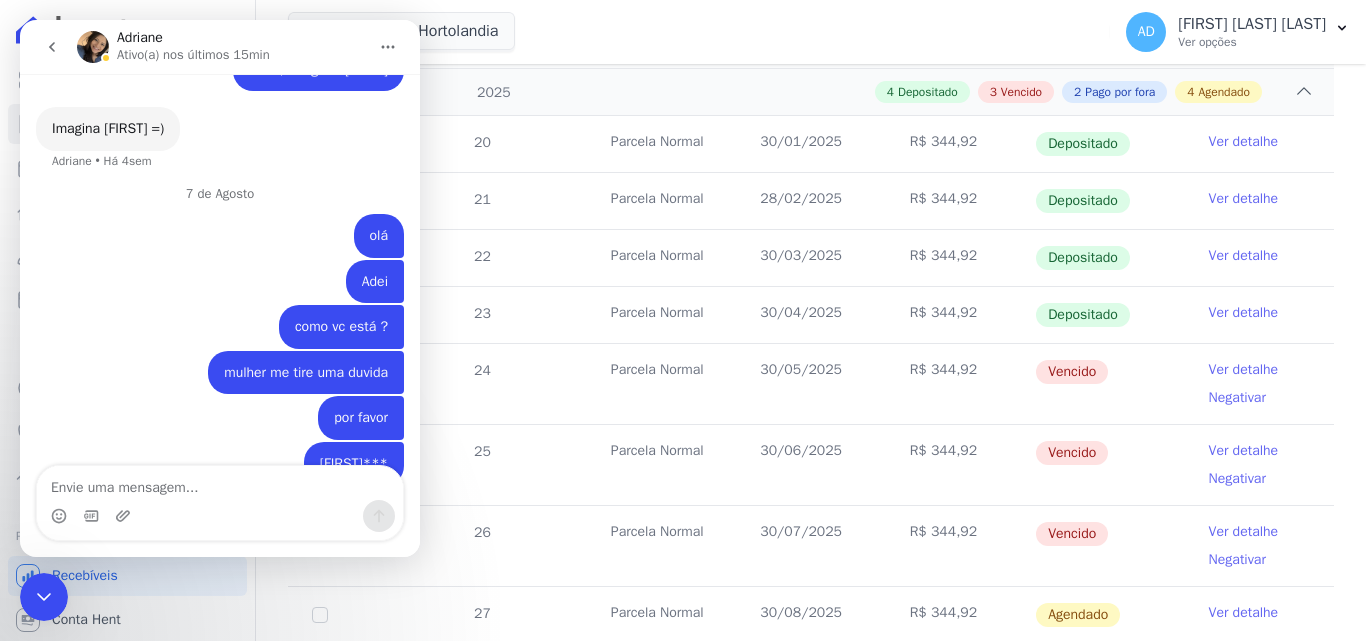 scroll, scrollTop: 4408, scrollLeft: 0, axis: vertical 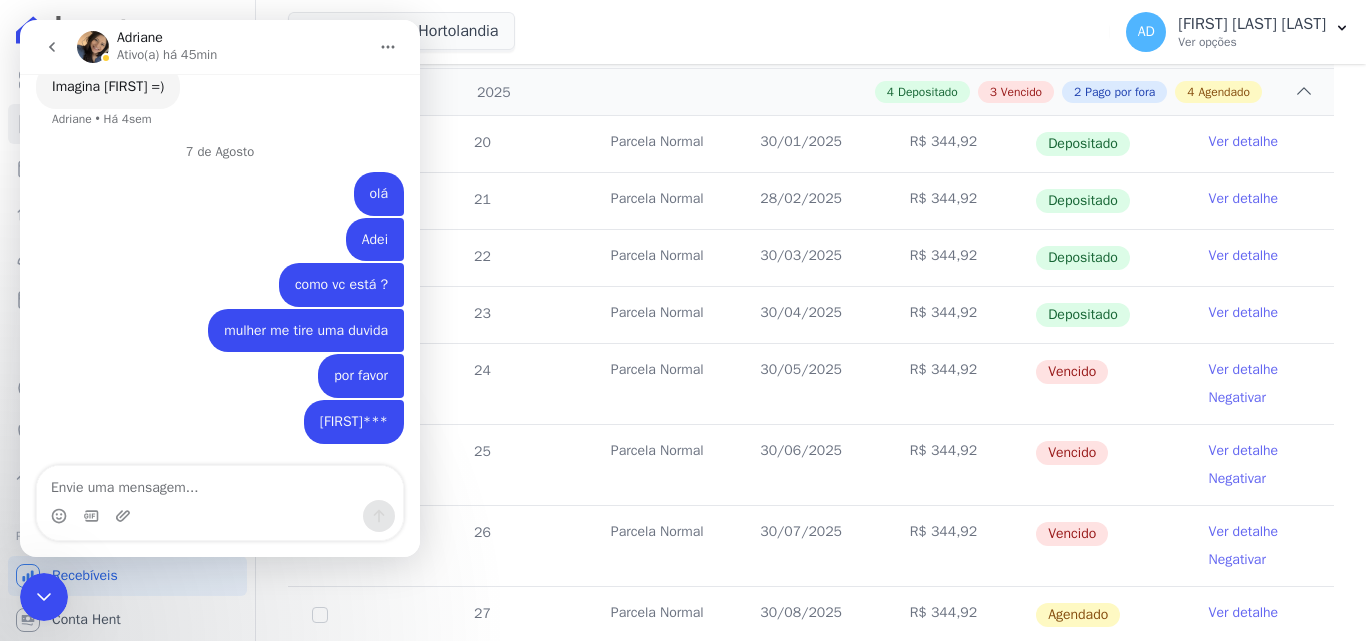 click 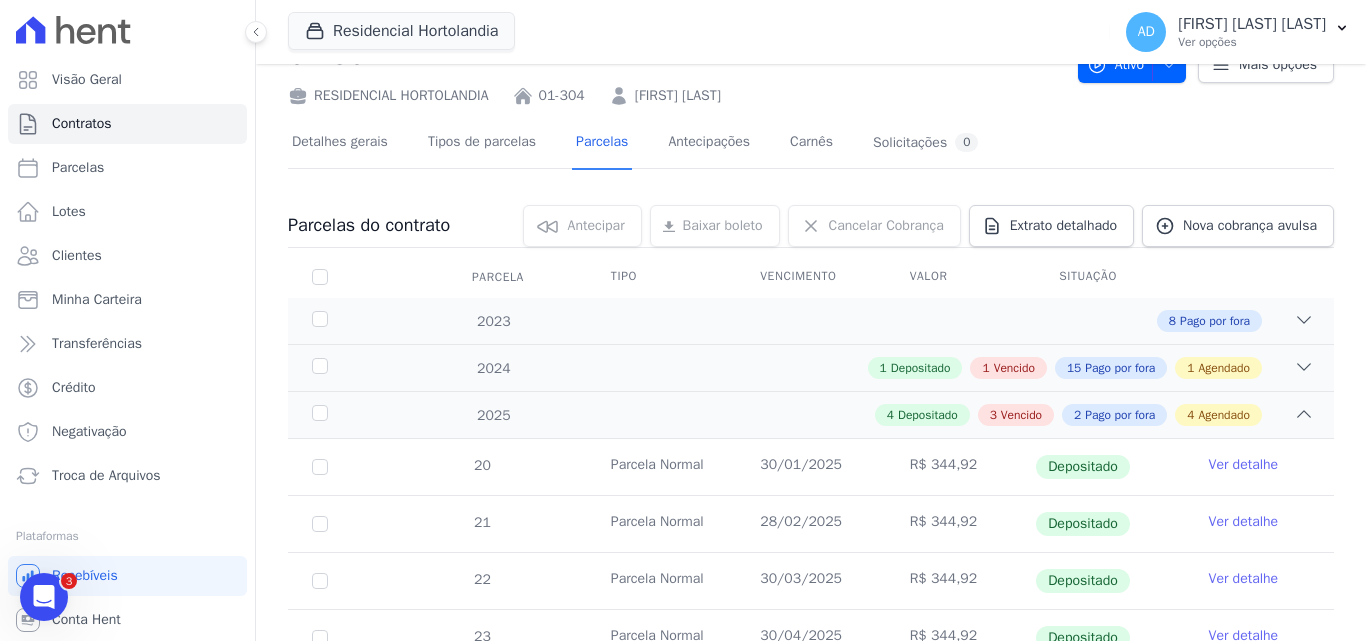 scroll, scrollTop: 0, scrollLeft: 0, axis: both 